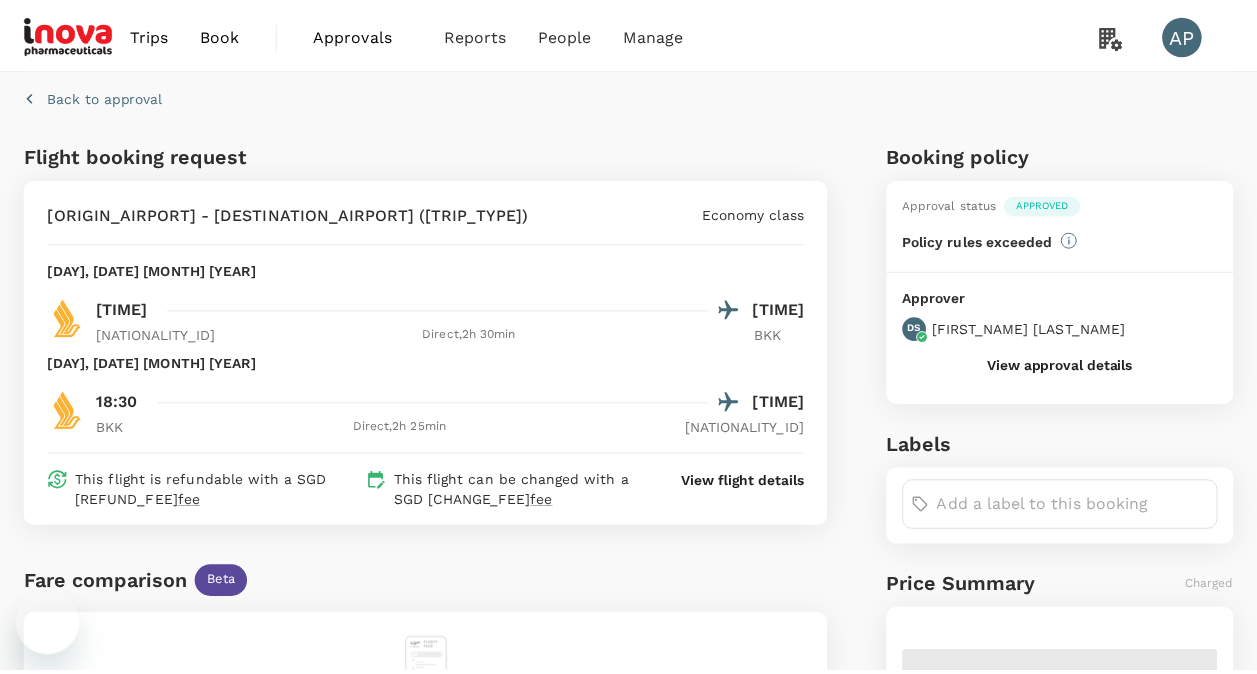 scroll, scrollTop: 0, scrollLeft: 0, axis: both 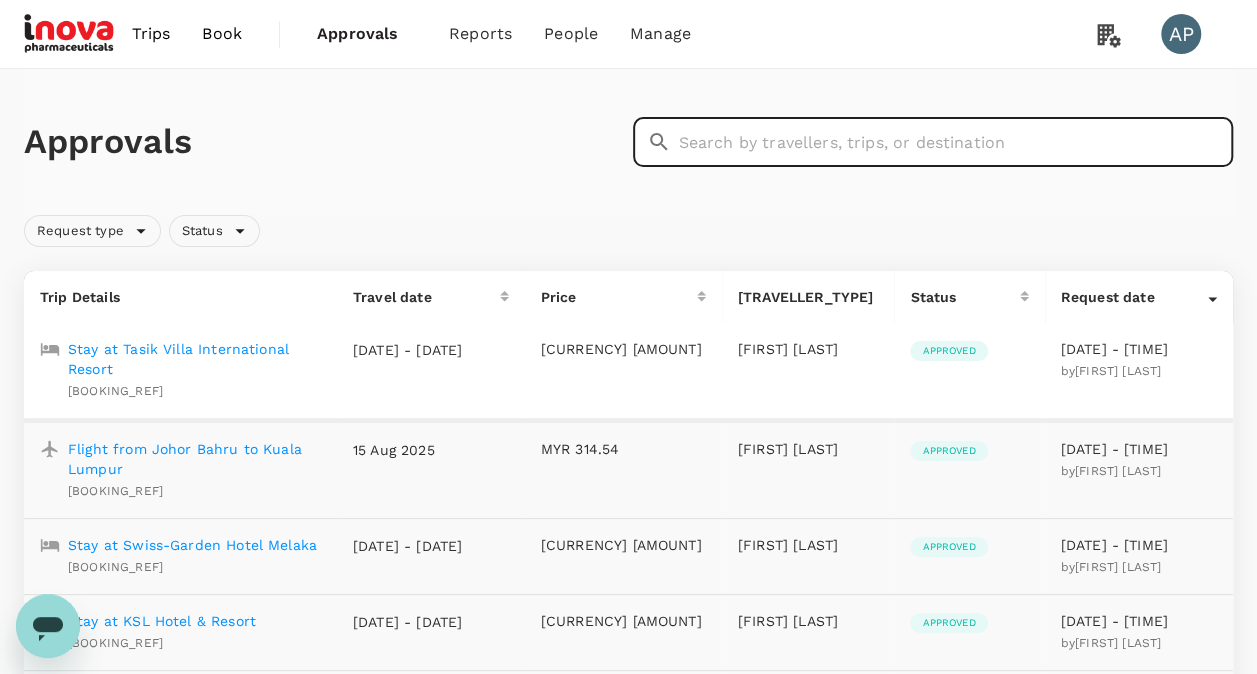 click at bounding box center [956, 142] 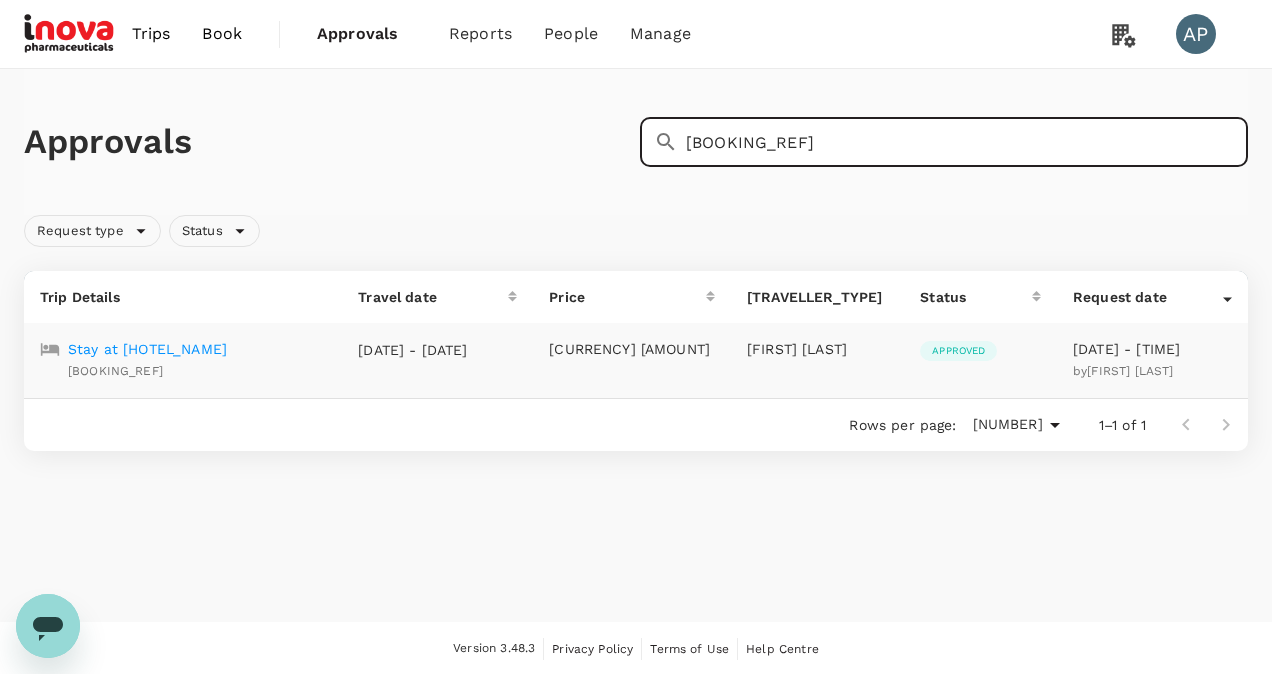 type on "[BOOKING_REF]" 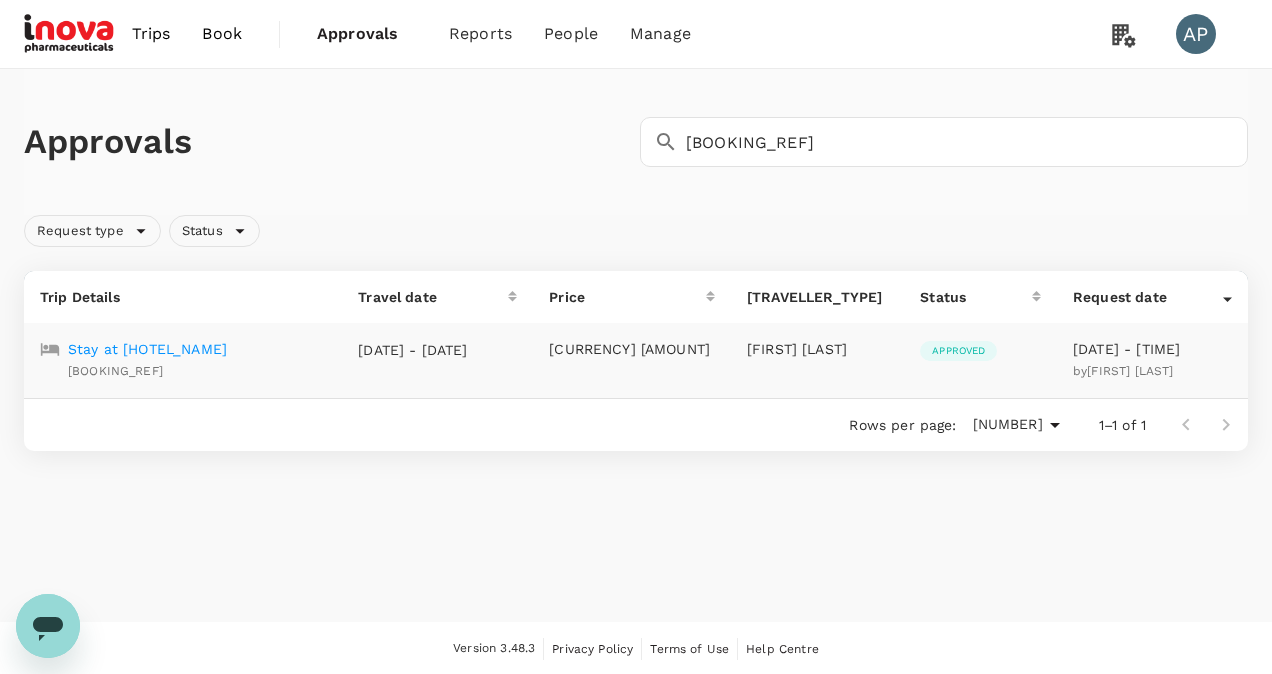 click on "Stay at [HOTEL_NAME]" at bounding box center (147, 349) 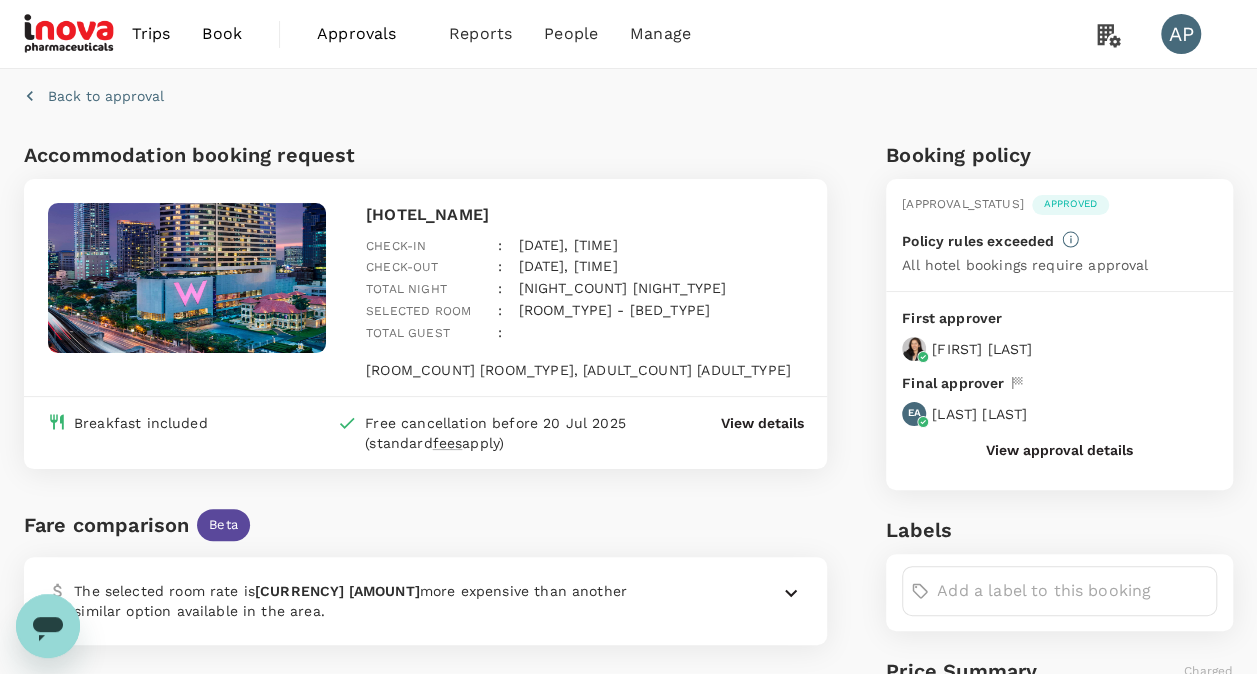 click on "Back to approval" at bounding box center [106, 96] 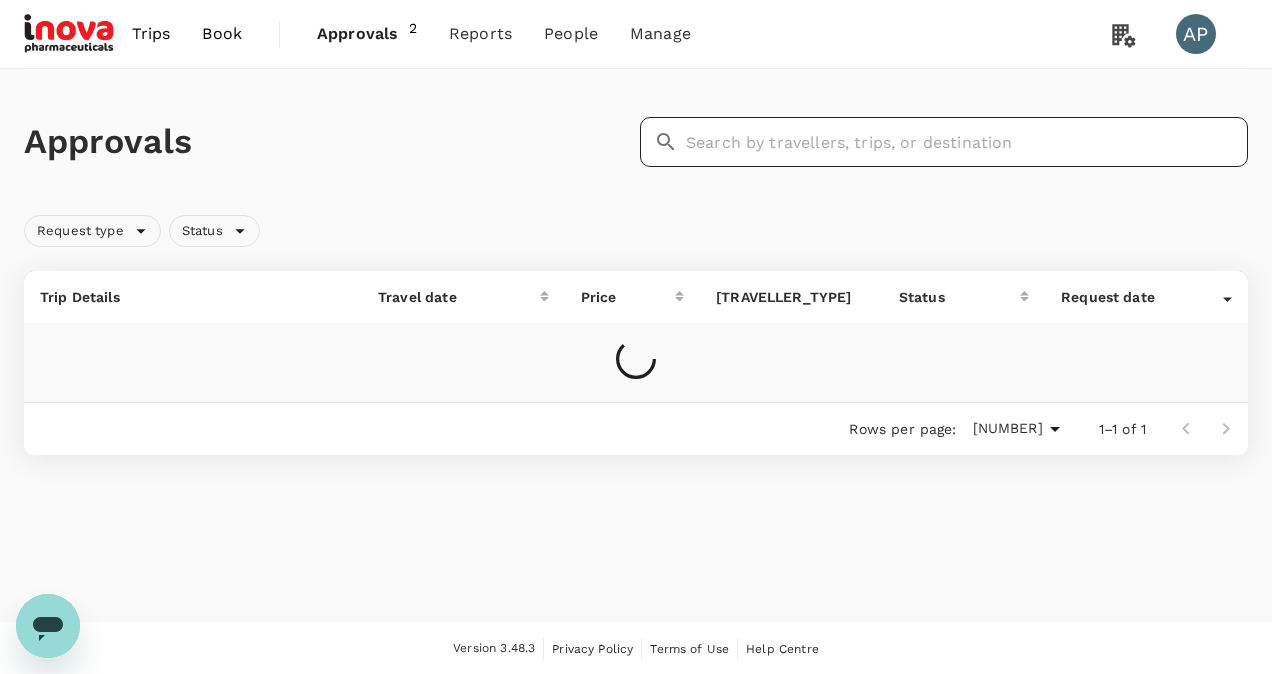 click at bounding box center (967, 142) 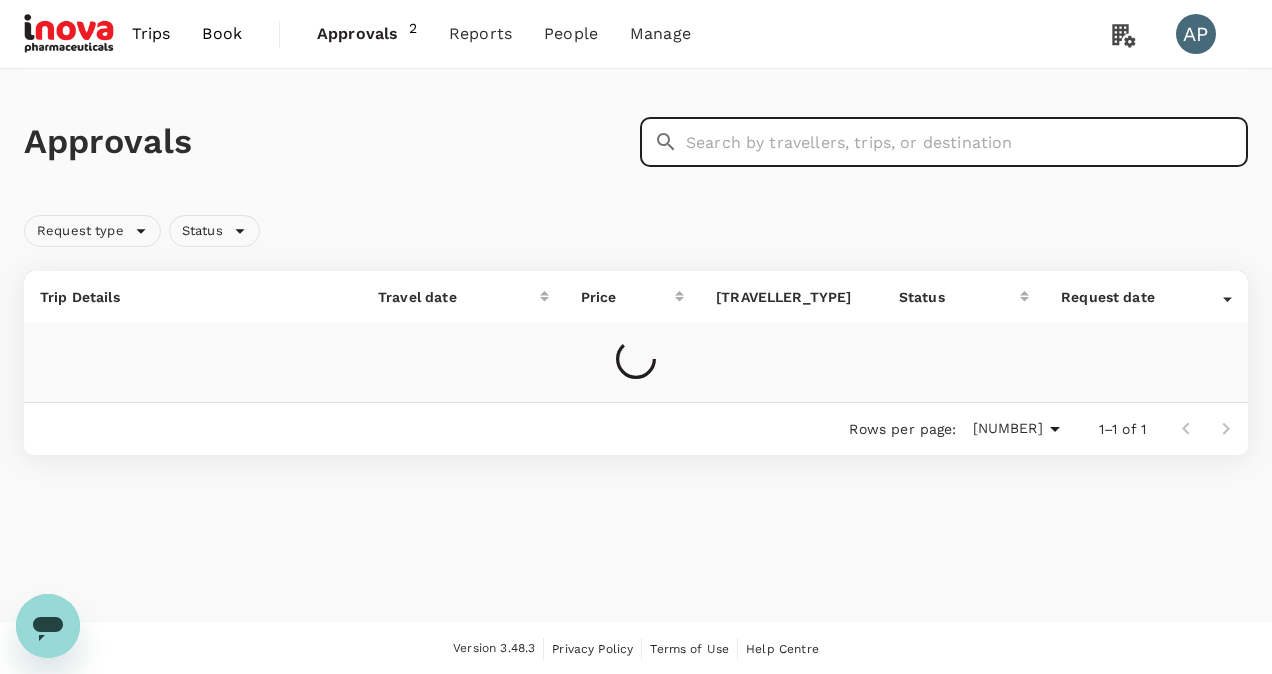 paste on "[BOOKING_REF]" 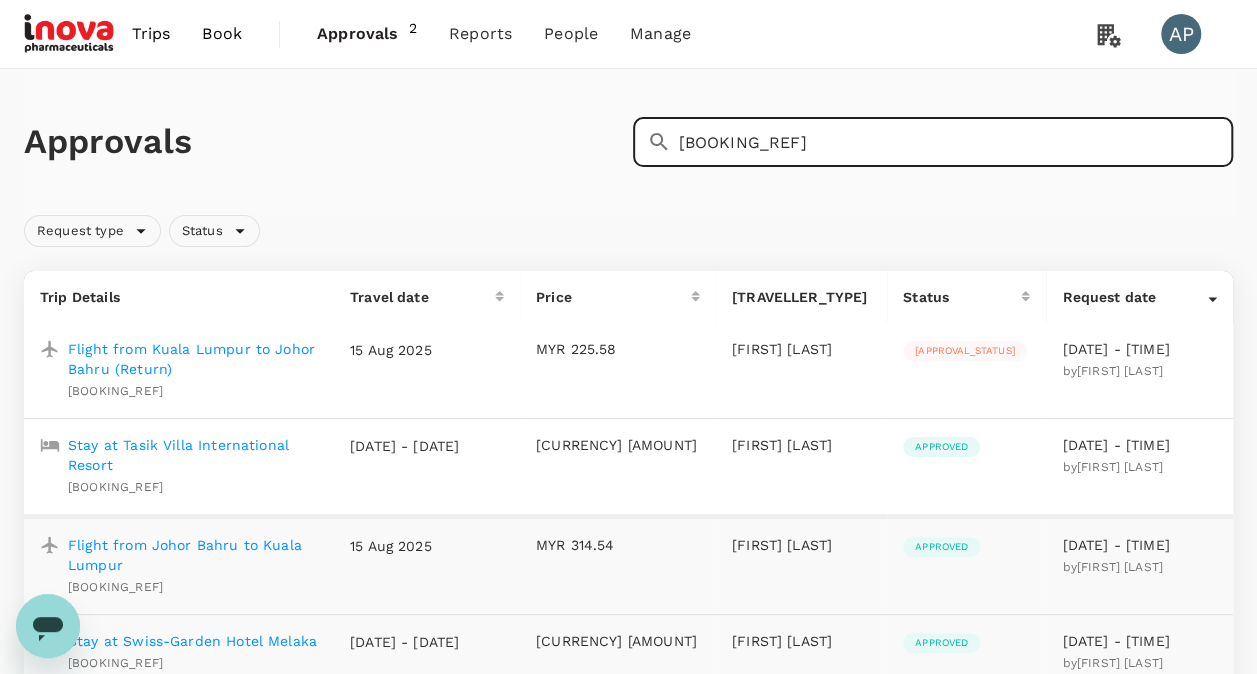 click on "[BOOKING_REF]" at bounding box center [956, 142] 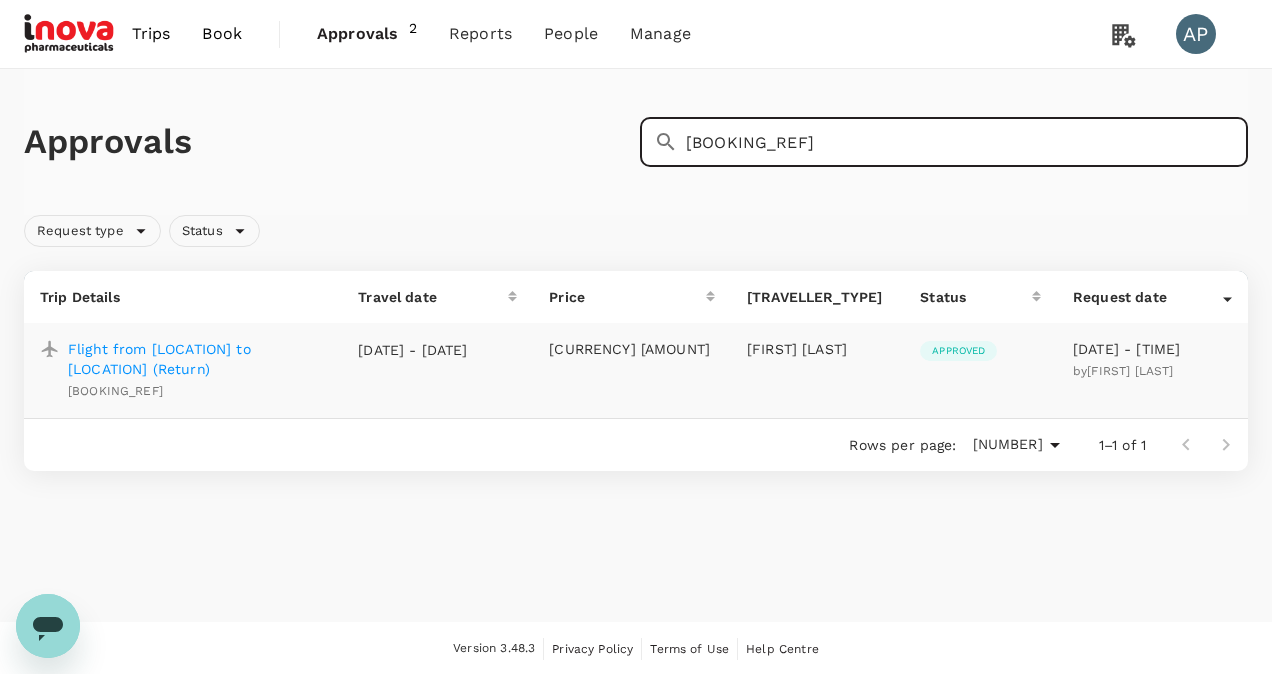 type on "[BOOKING_REF]" 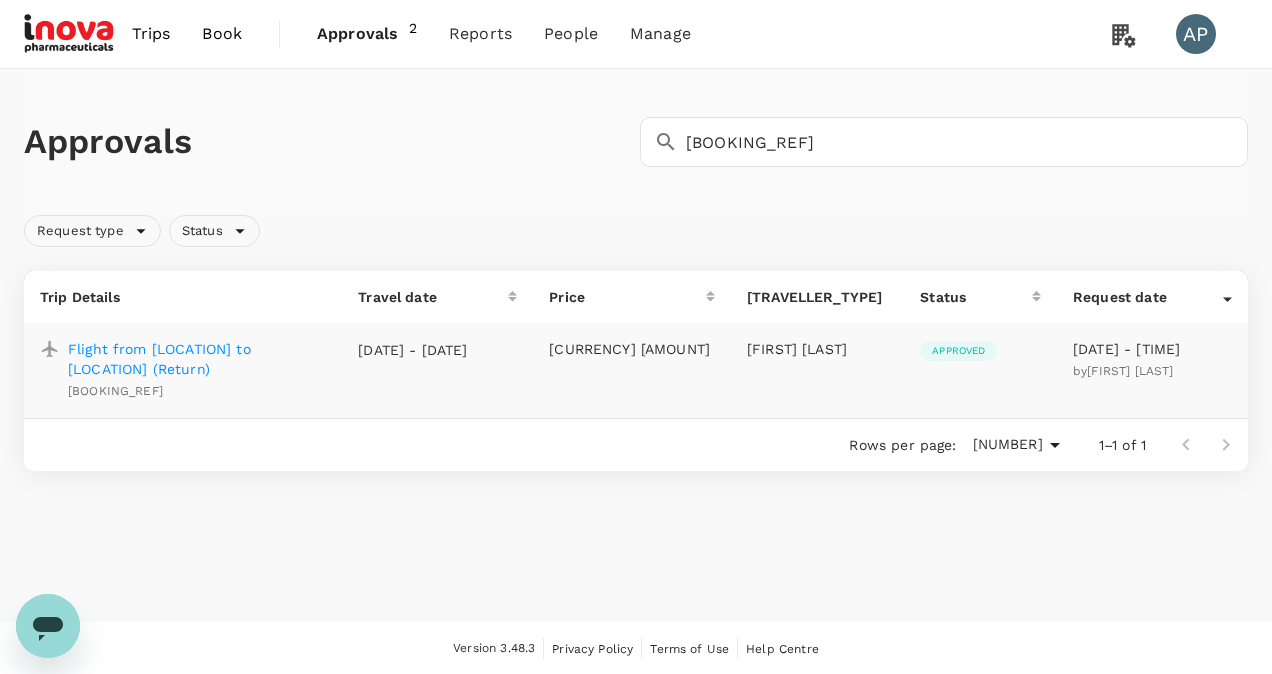 click on "Flight from [LOCATION] to [LOCATION] (Return)" at bounding box center [197, 359] 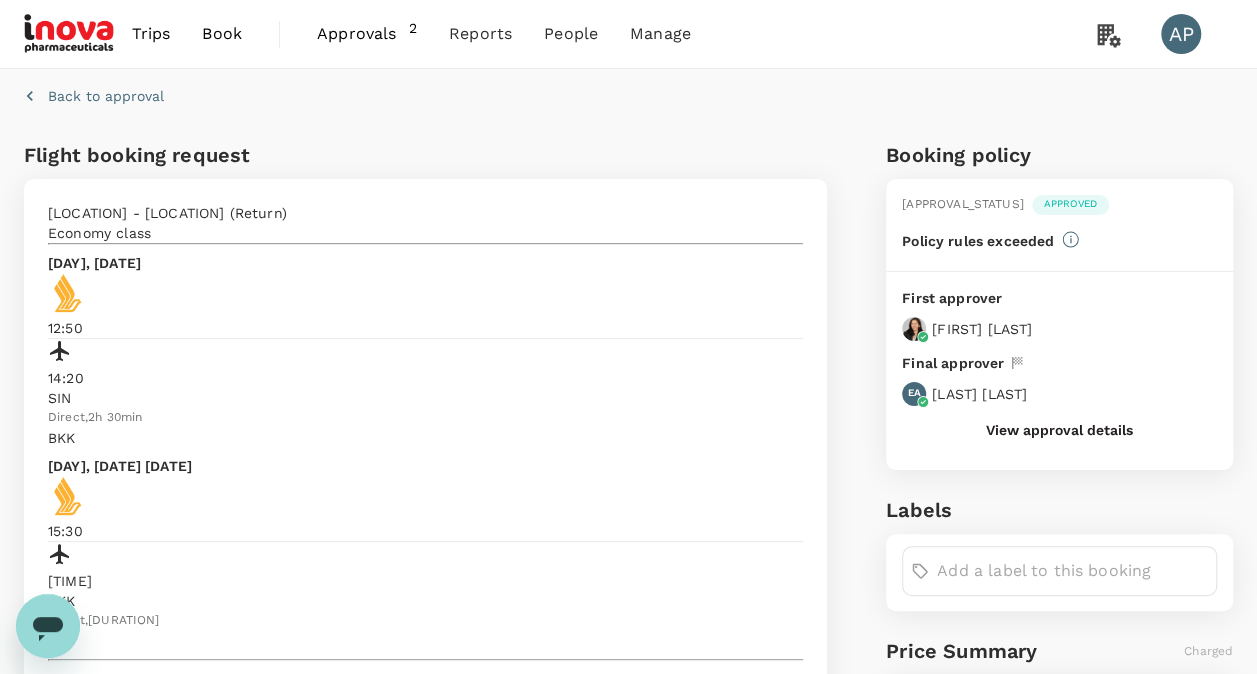 click 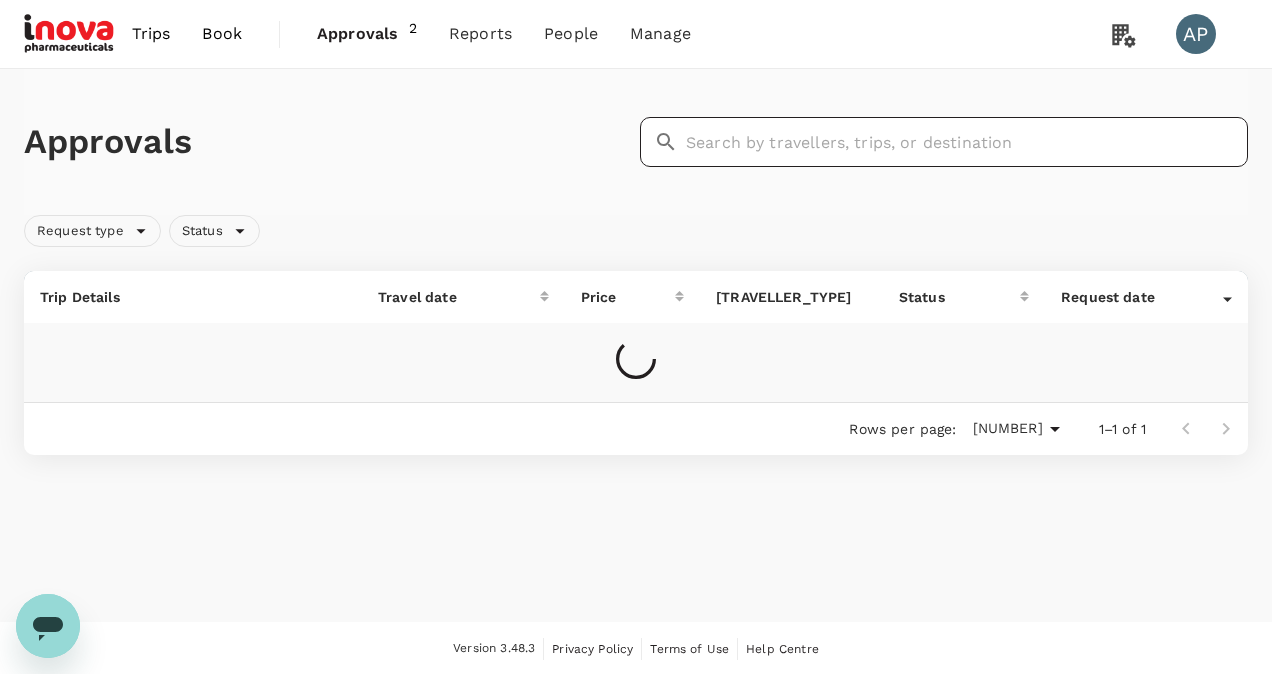 click at bounding box center (967, 142) 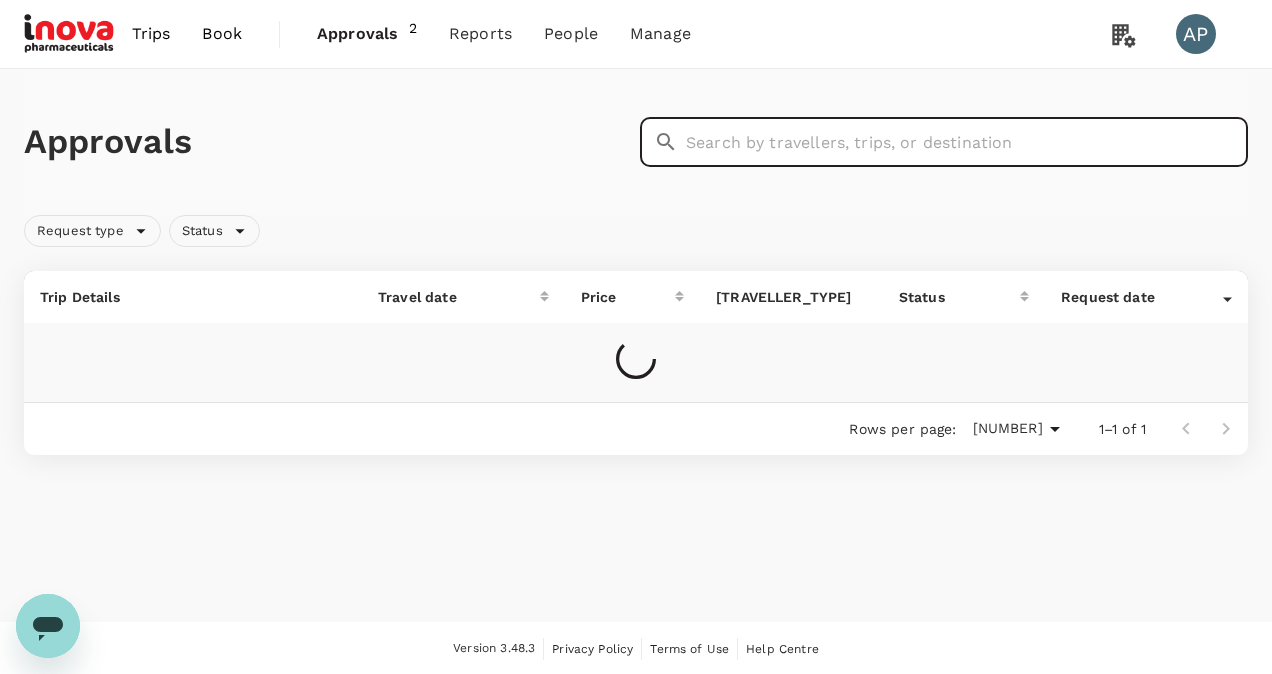 paste on "A20250702652777" 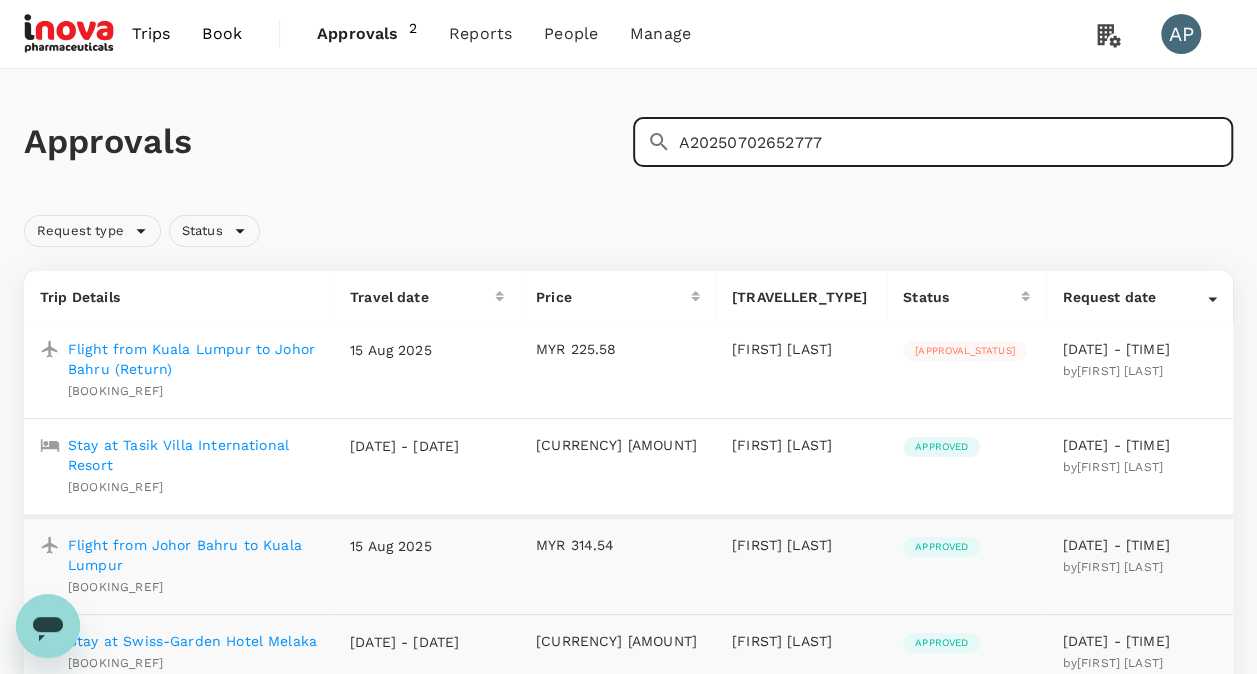type on "A20250702652777" 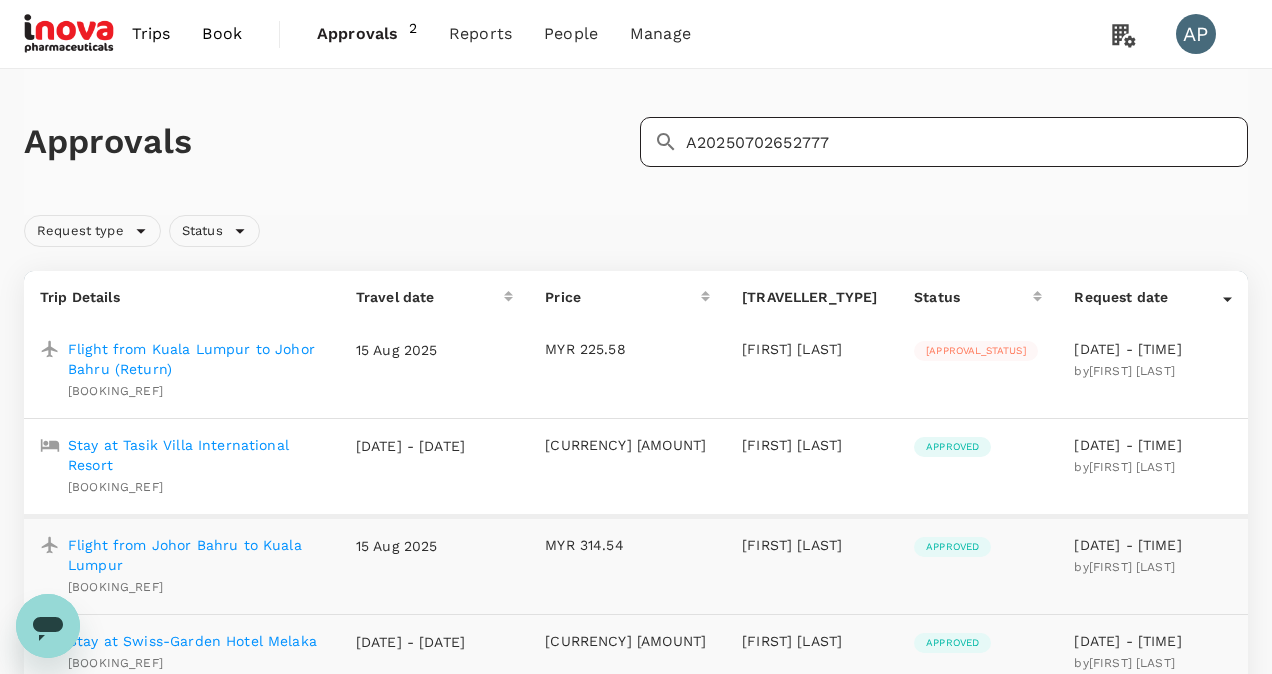 click 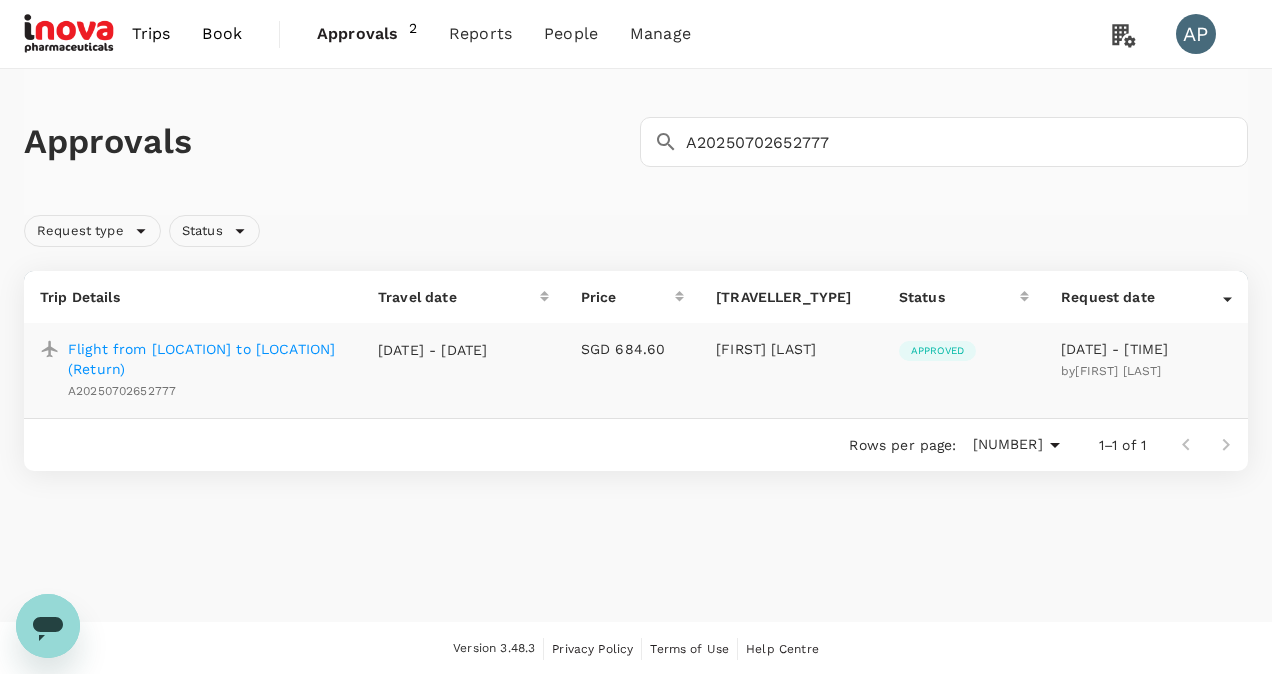 click on "Flight from [LOCATION] to [LOCATION] (Return)" at bounding box center (207, 359) 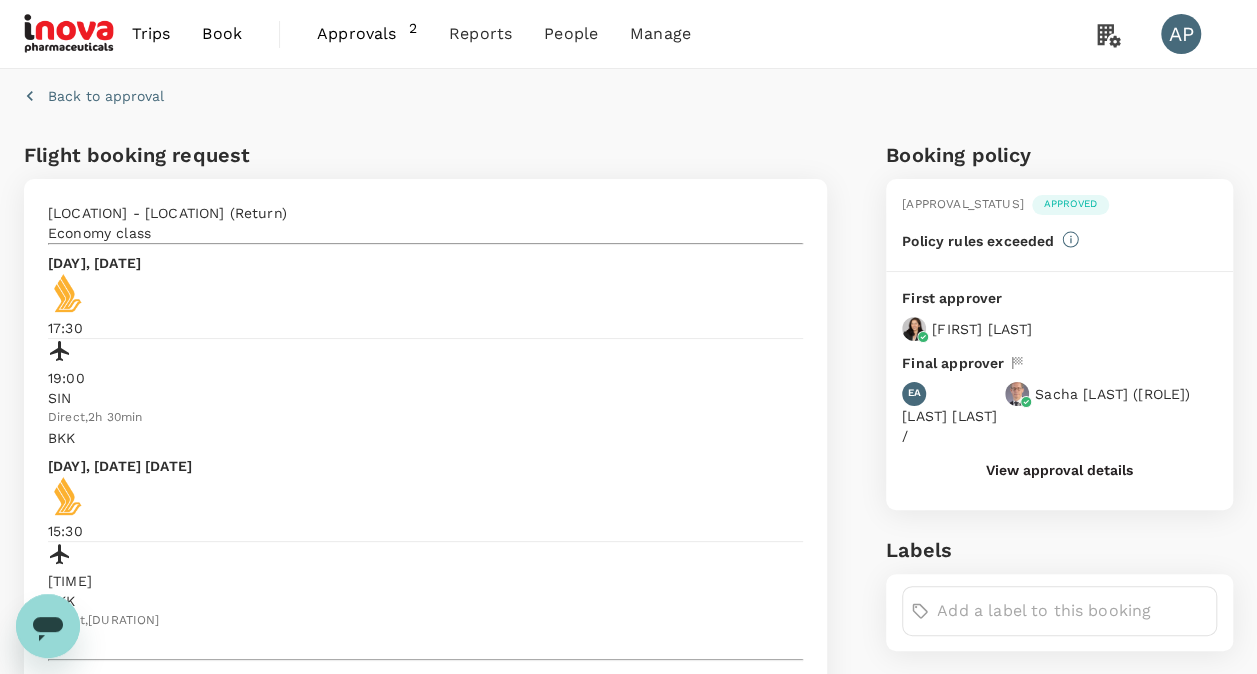 click 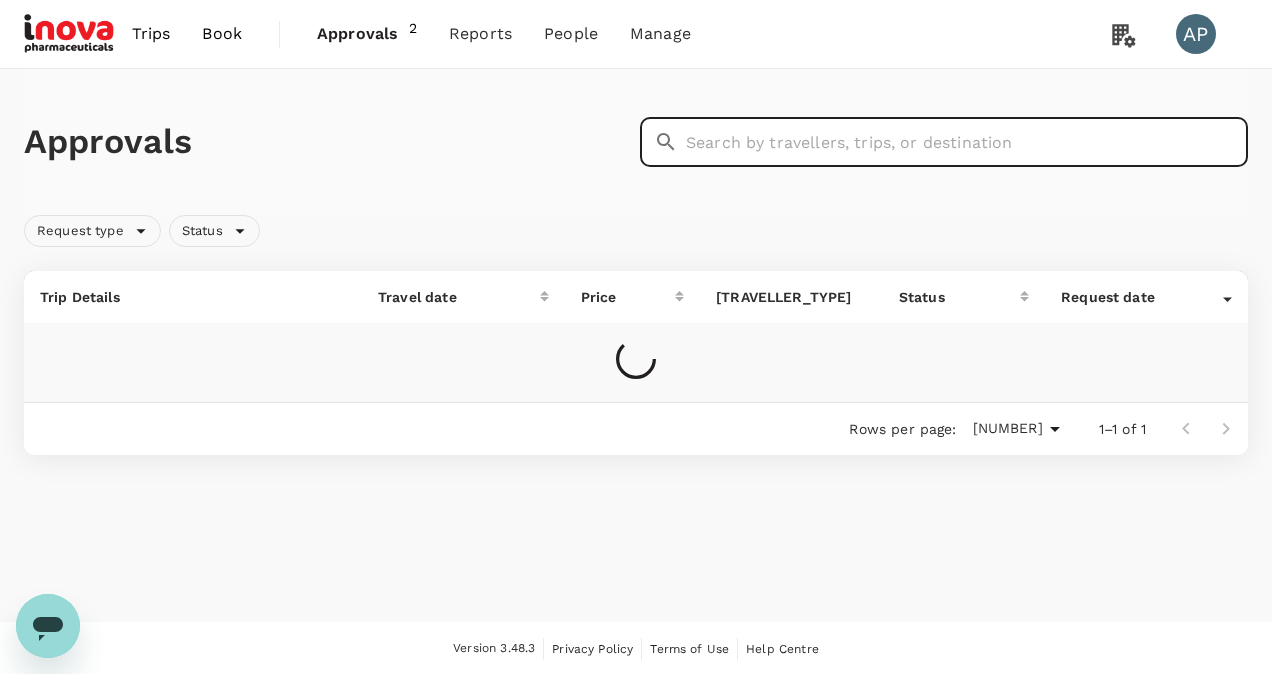 click at bounding box center (967, 142) 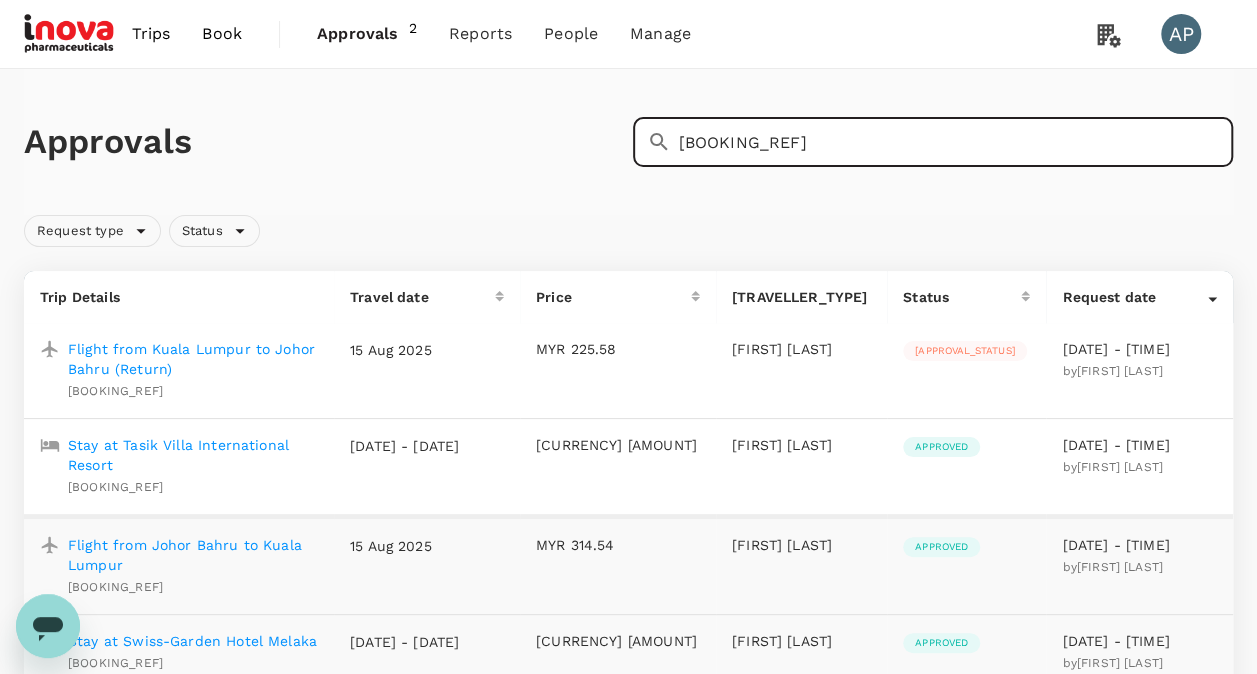 type on "[BOOKING_REF]" 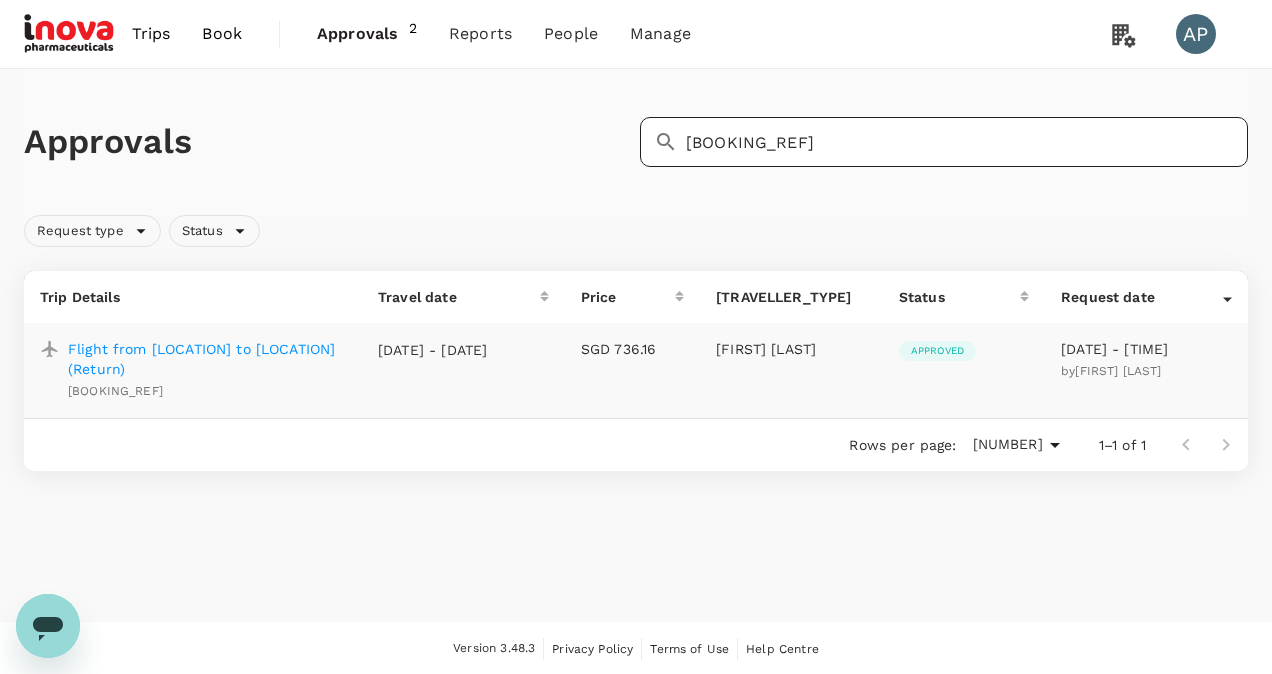 click 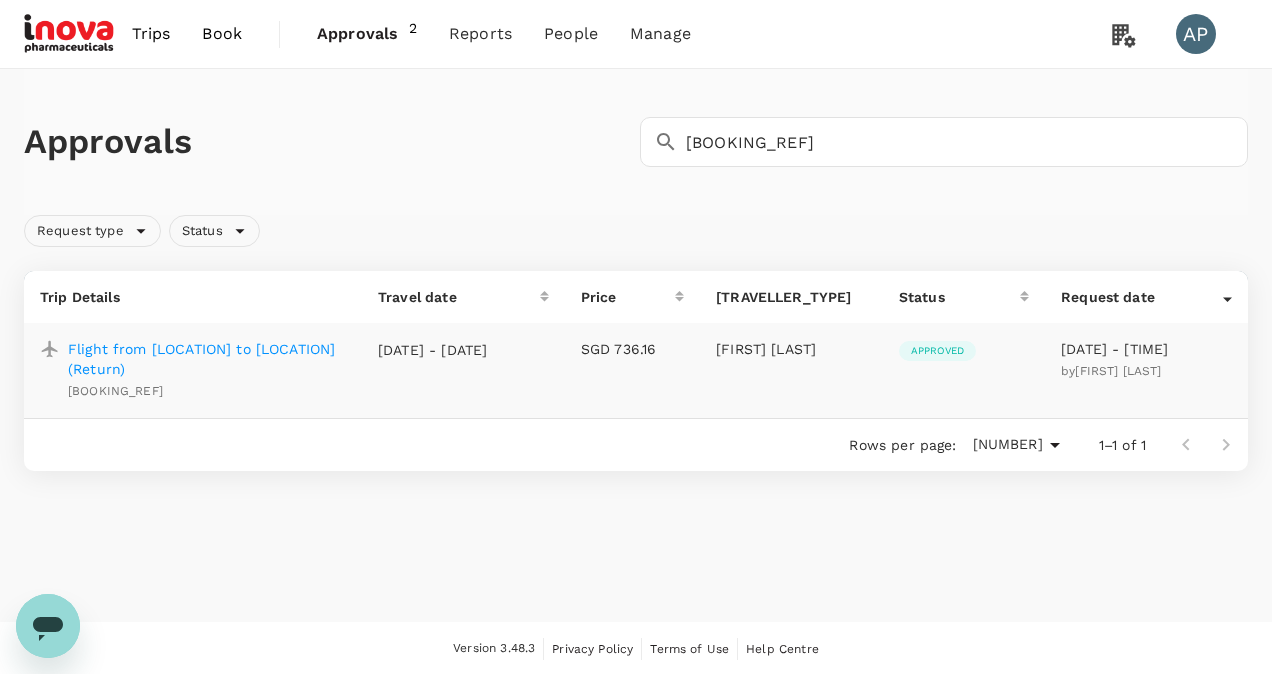 click on "Flight from [LOCATION] to [LOCATION] (Return)" at bounding box center (207, 359) 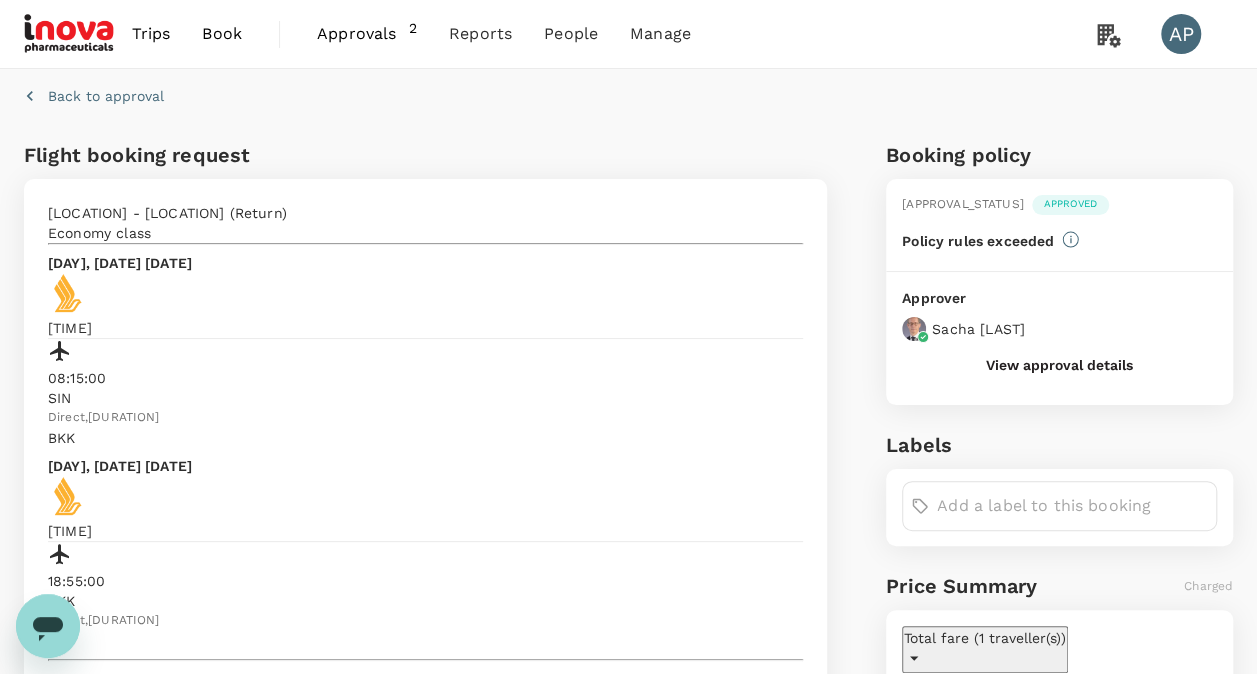click on "Back to approval" at bounding box center [106, 96] 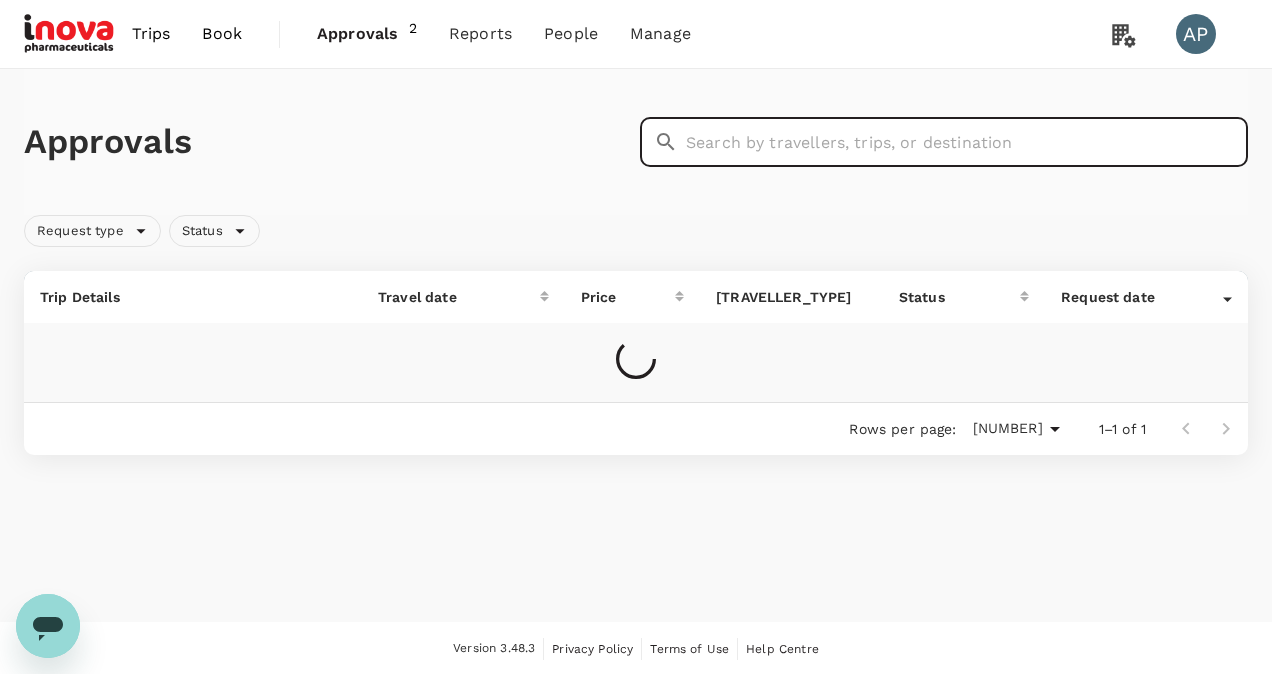 click at bounding box center [967, 142] 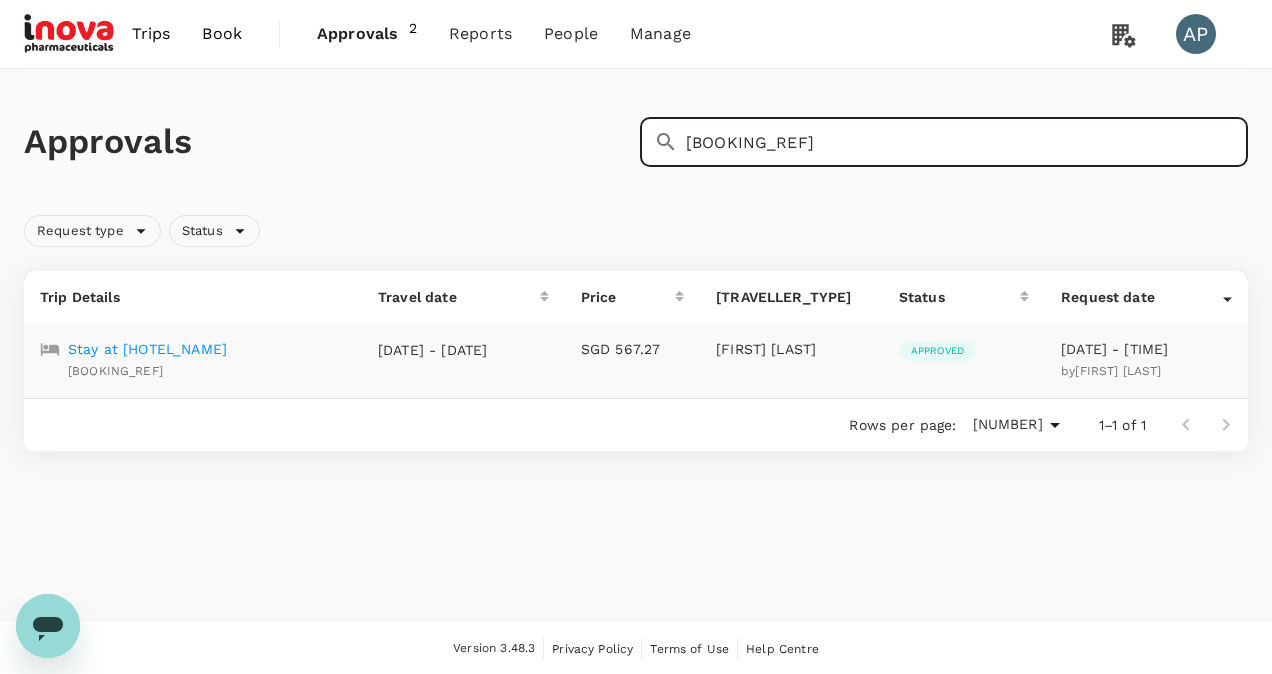 type on "[BOOKING_REF]" 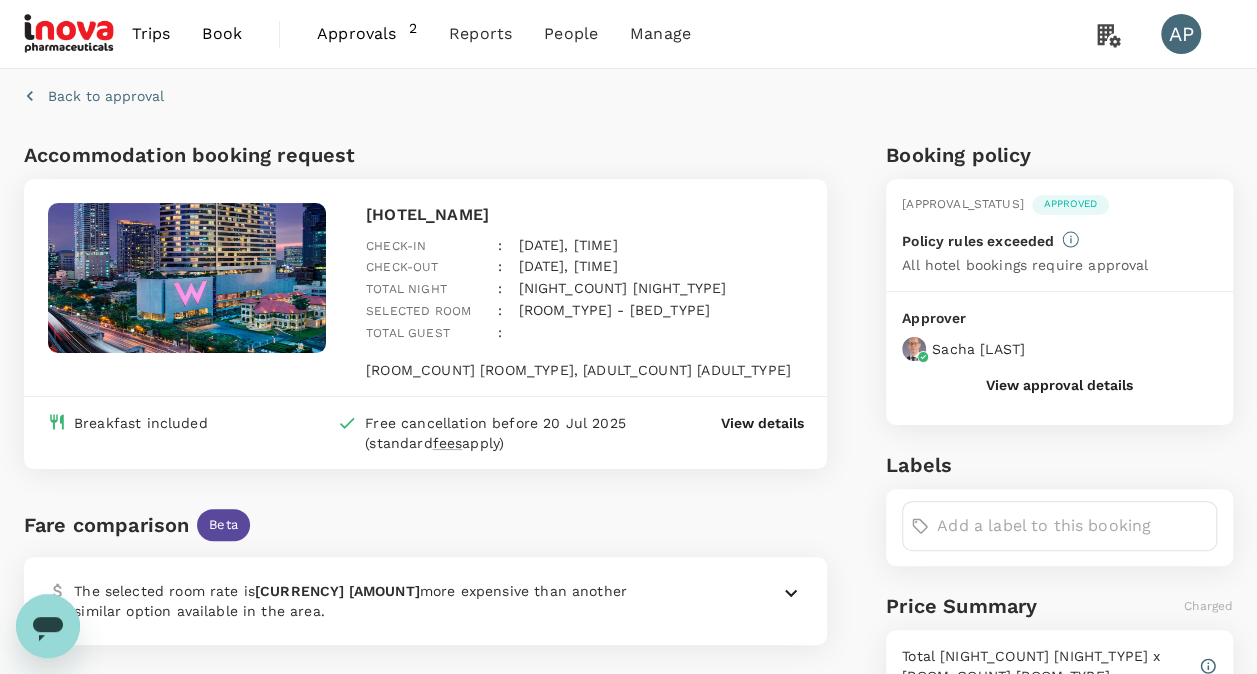 click 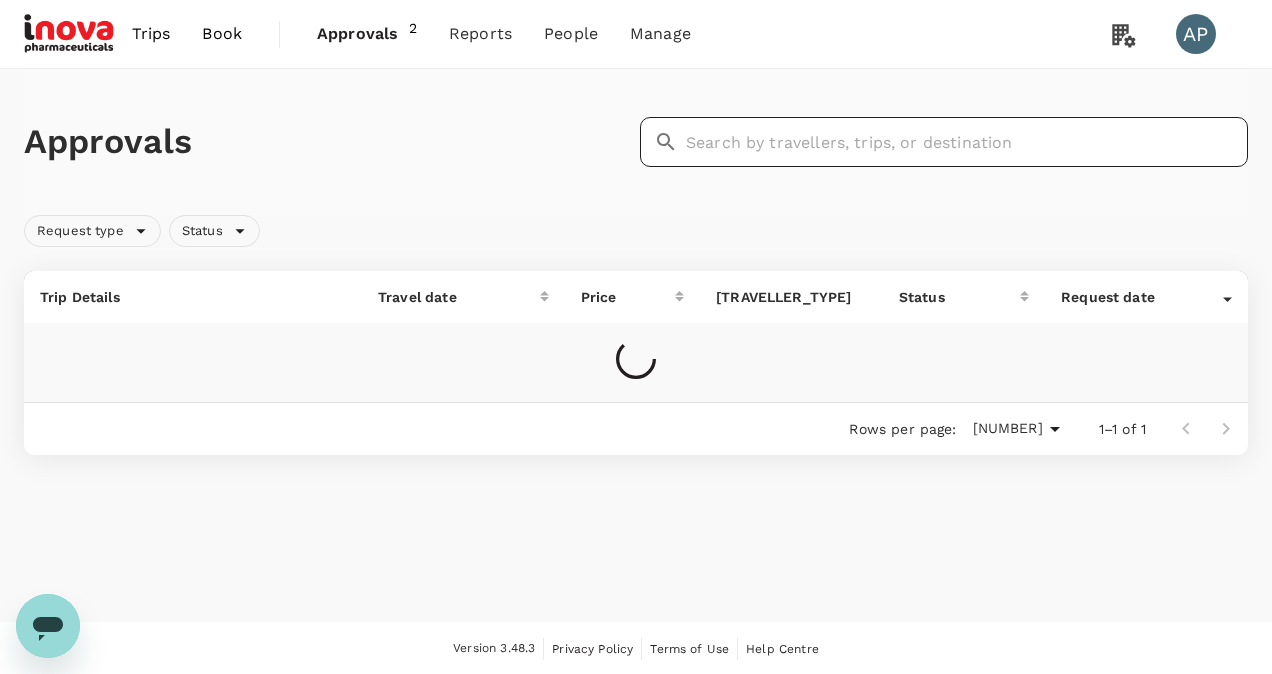 click at bounding box center [967, 142] 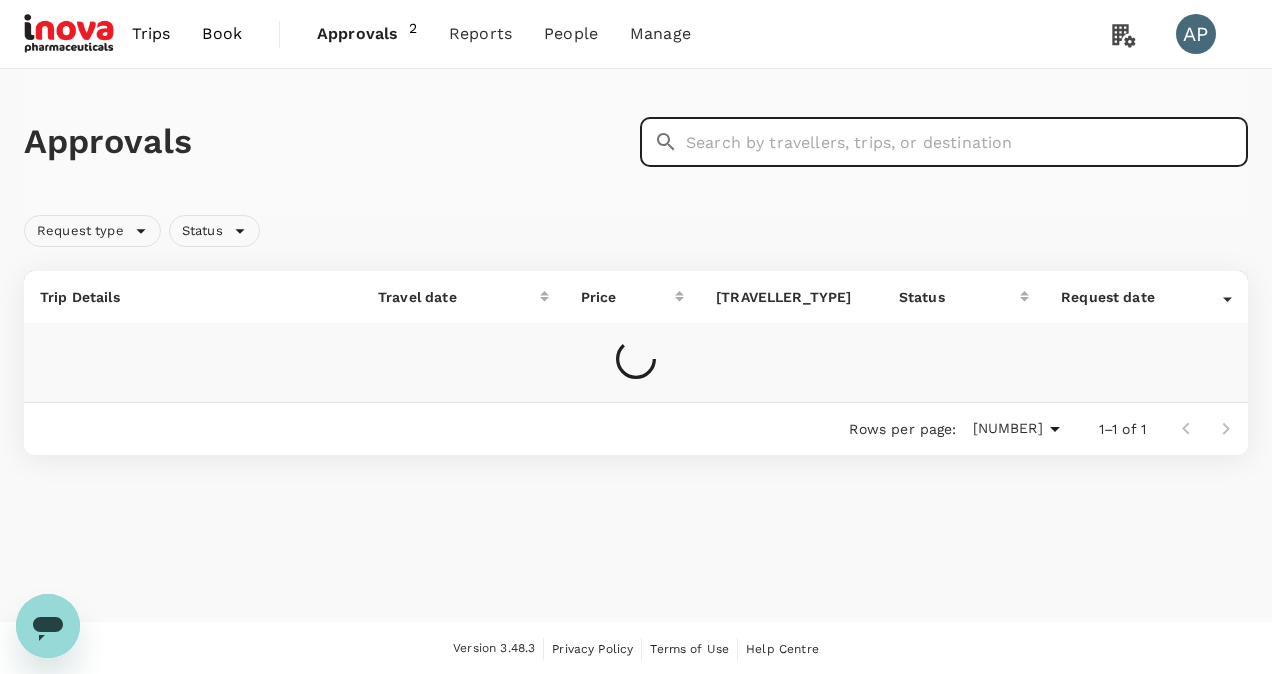 paste on "[BOOKING_REF]" 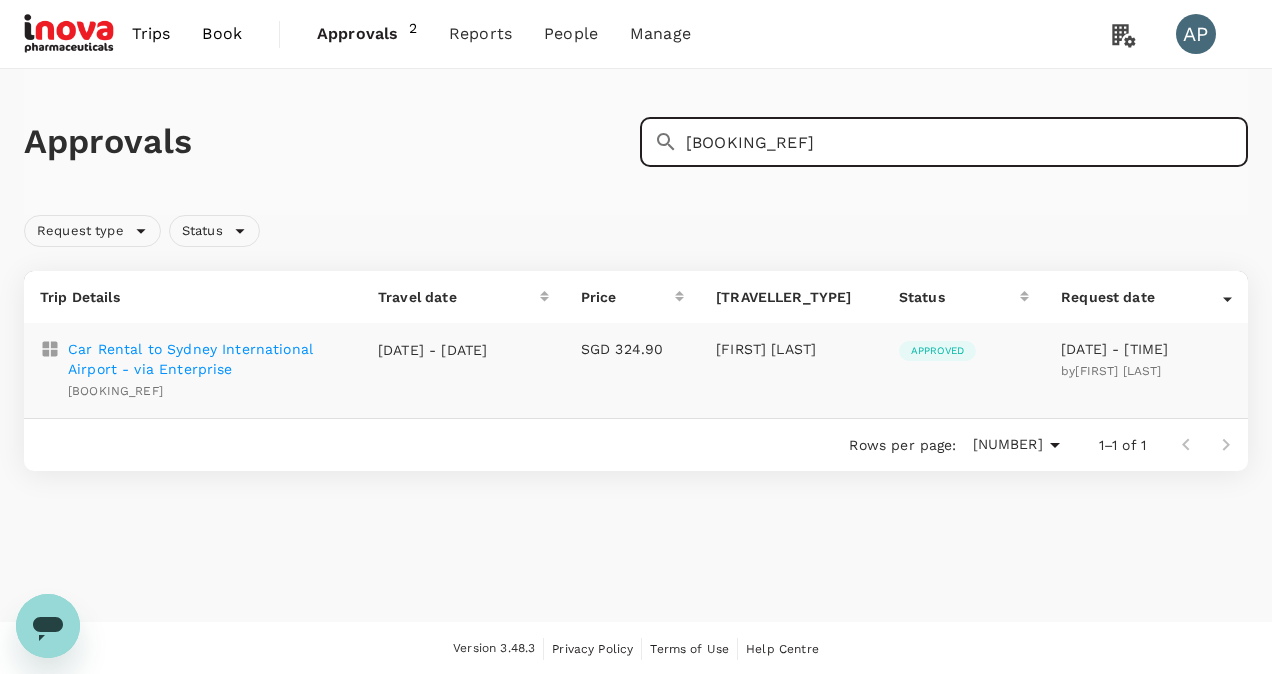 type on "[BOOKING_REF]" 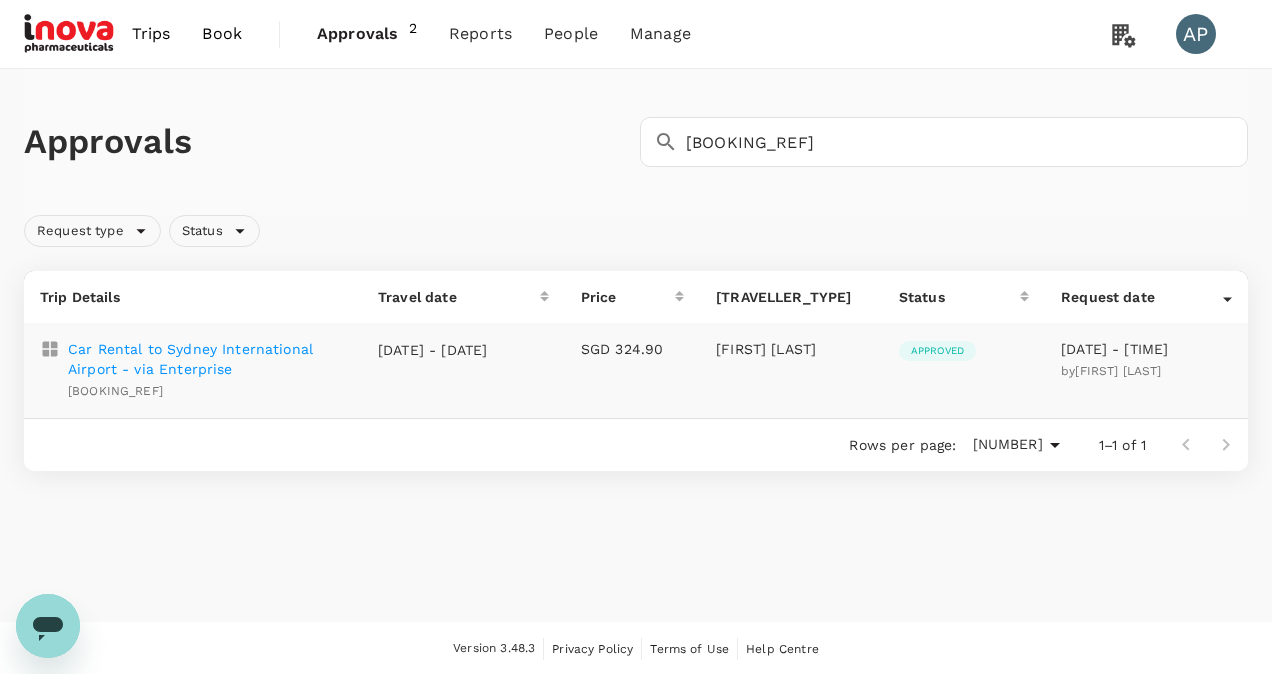 click on "Car Rental to Sydney International Airport - via Enterprise" at bounding box center (207, 359) 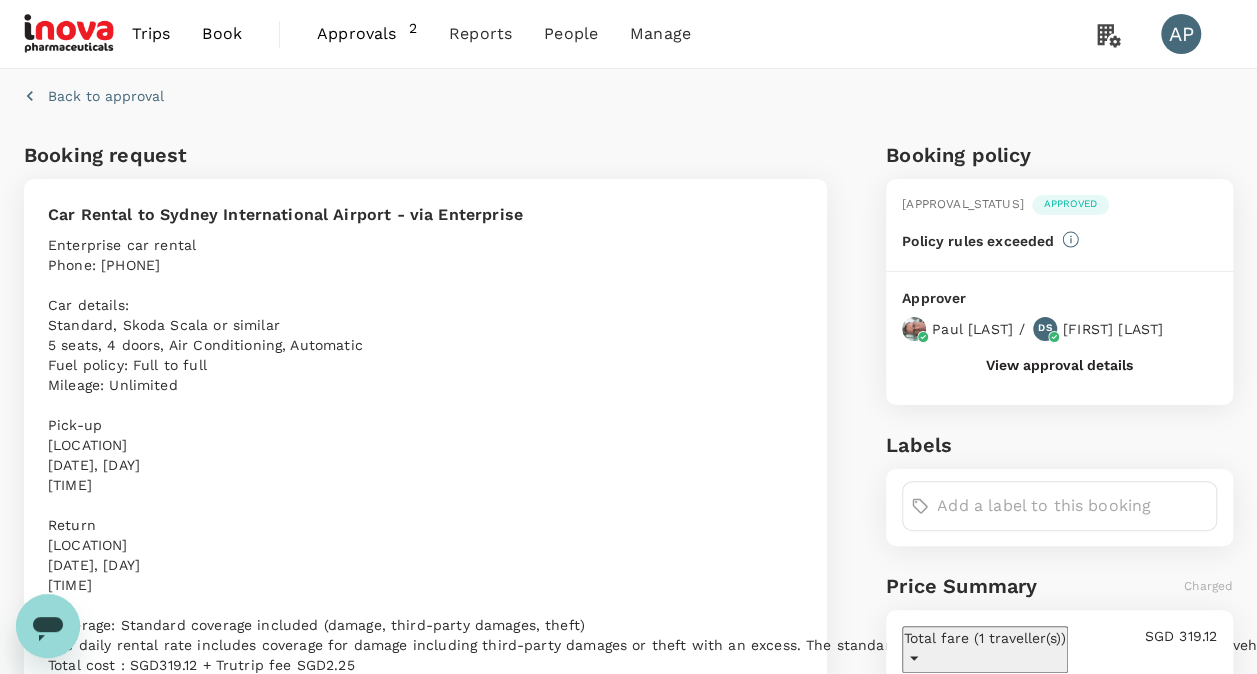 click 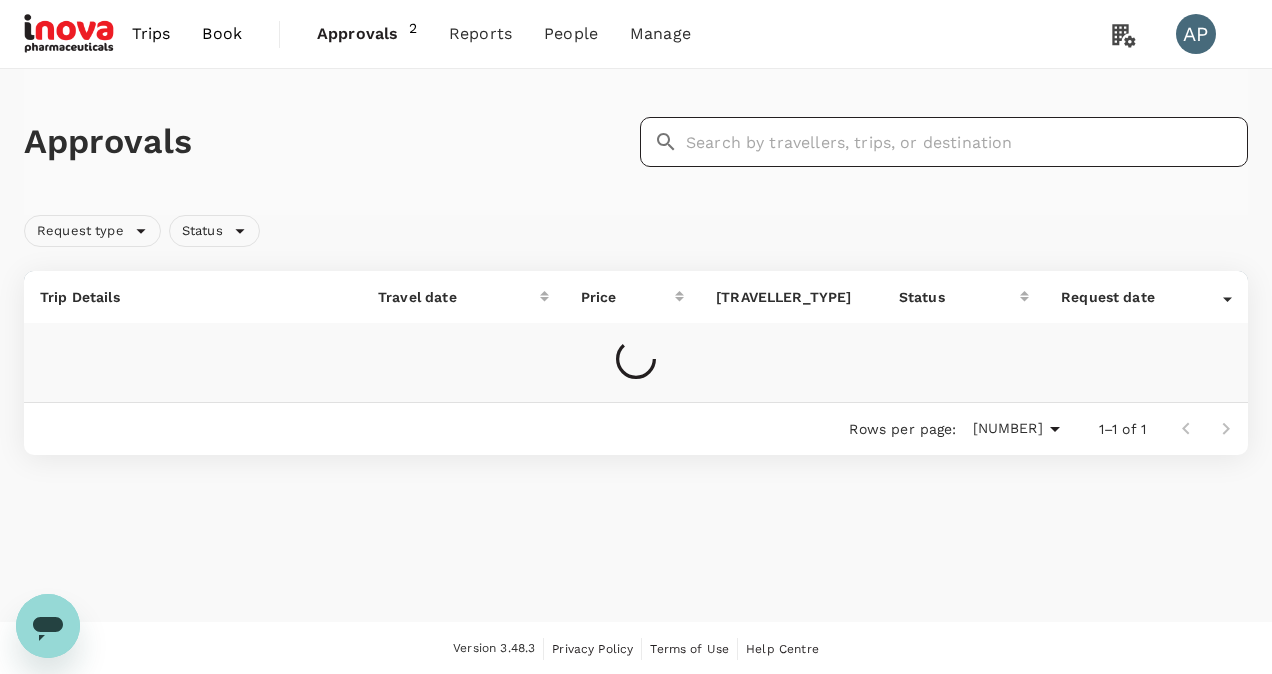 click at bounding box center [967, 142] 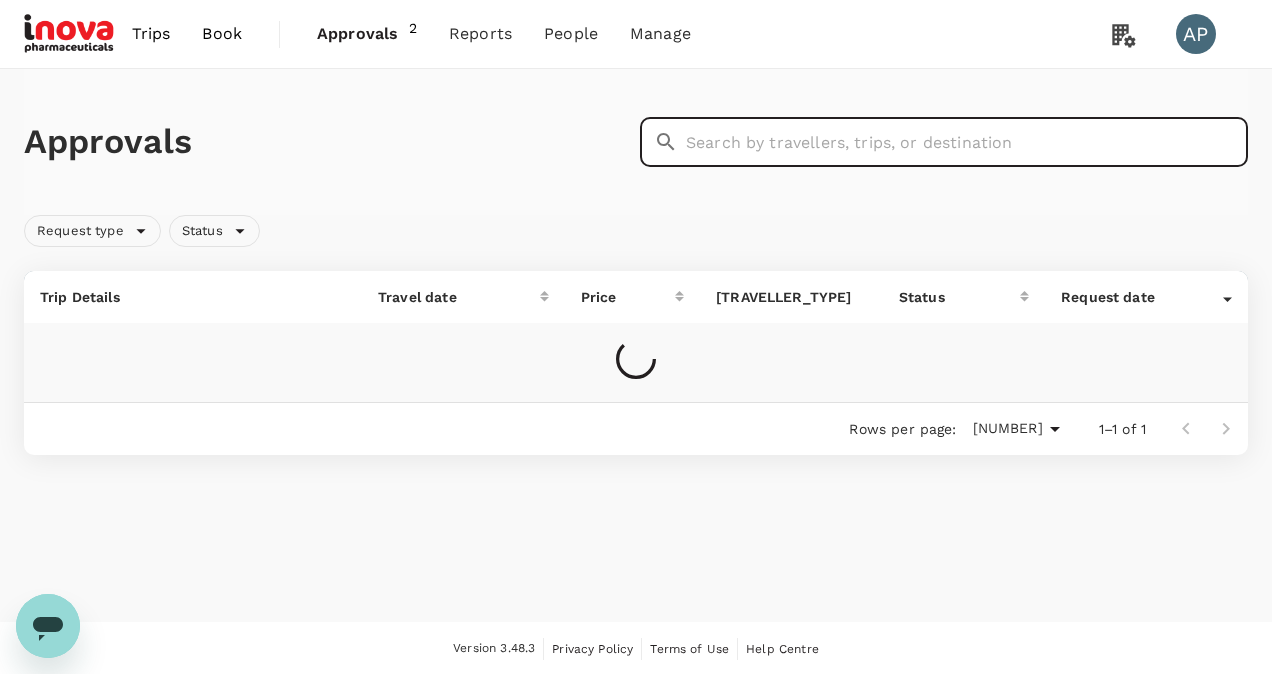 paste on "[ID]" 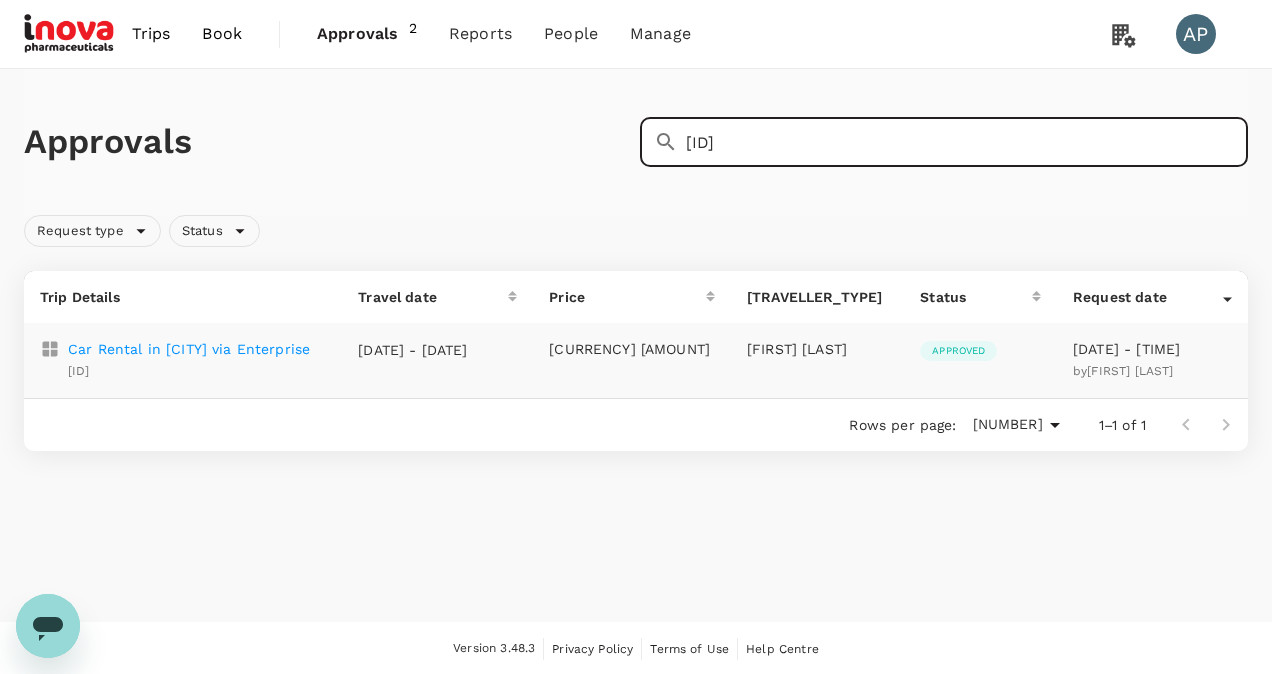 type on "[ID]" 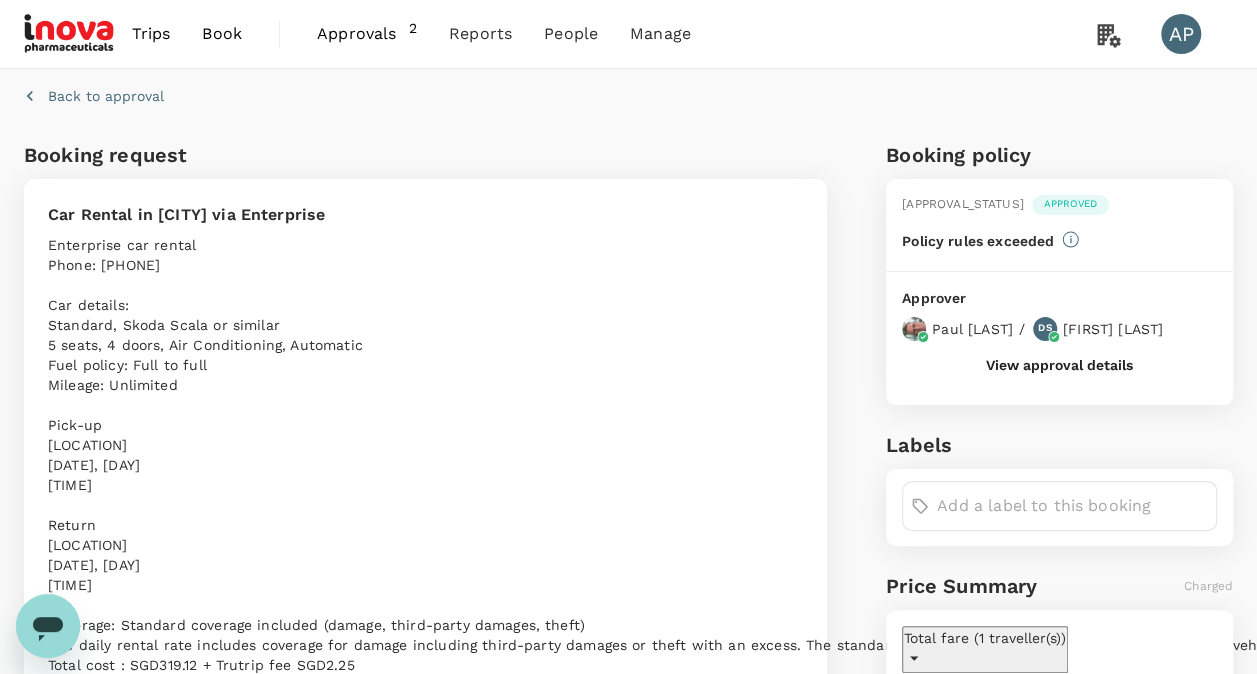 click on "Back to approval" at bounding box center (106, 96) 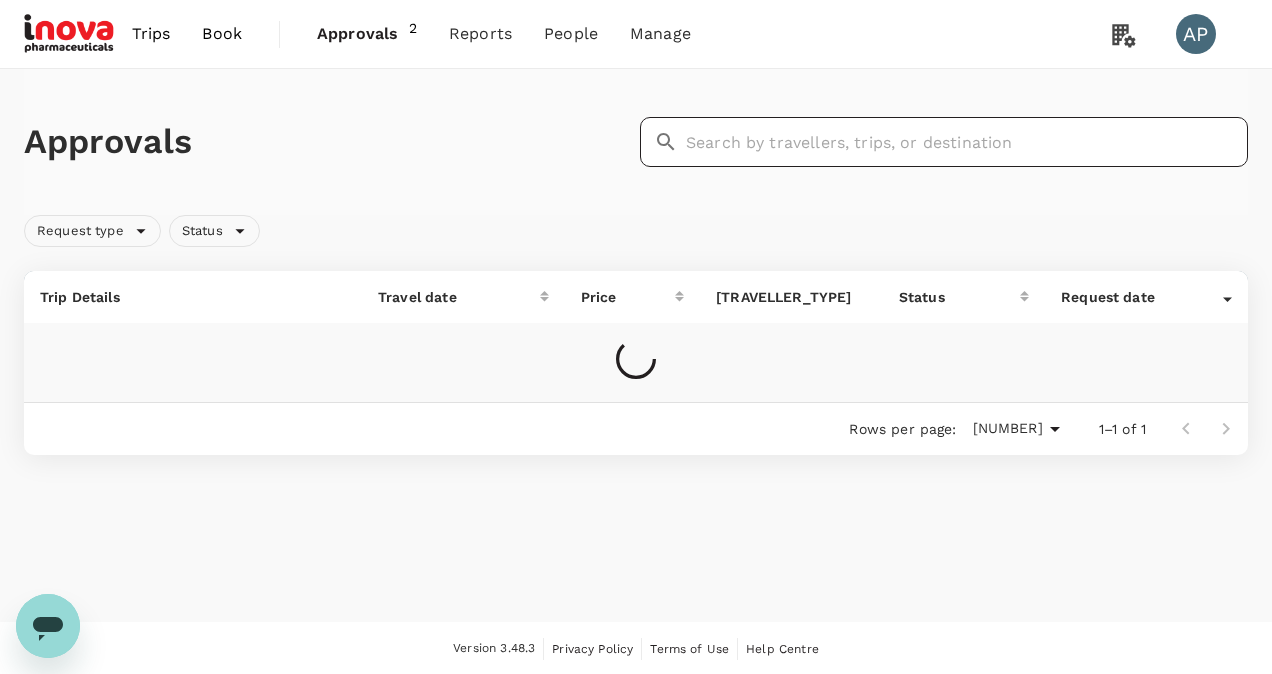 click at bounding box center (967, 142) 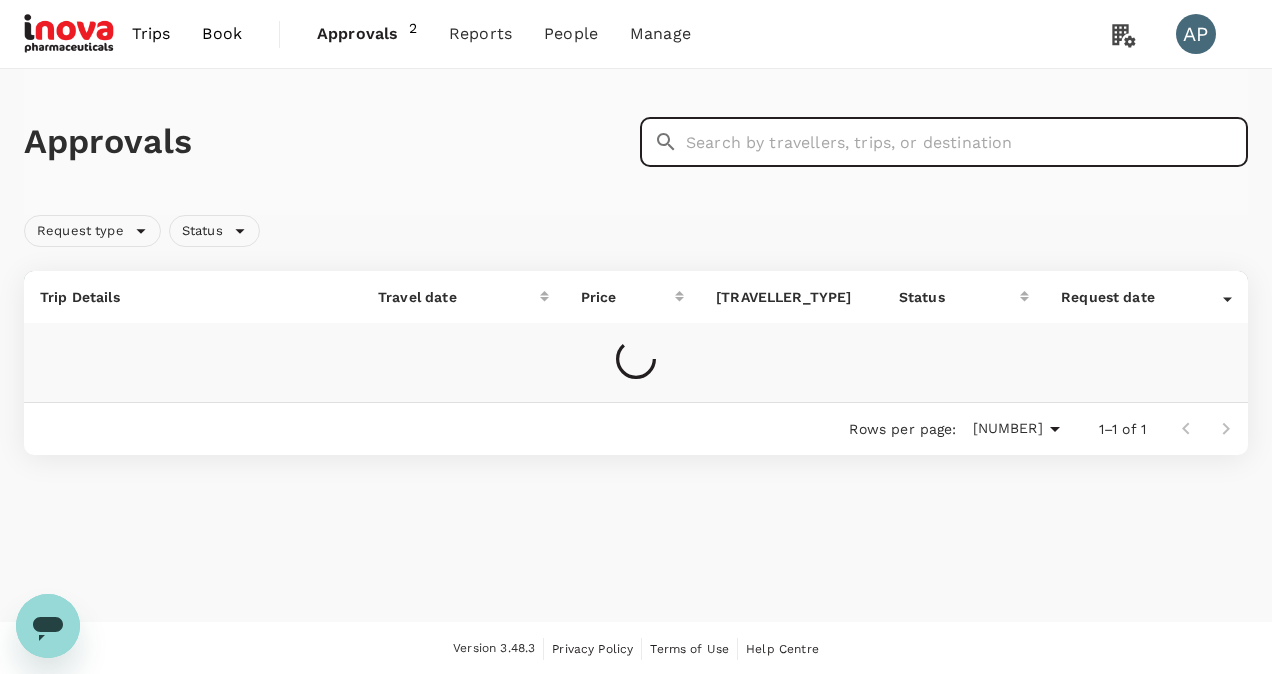 paste on "[BOOKING_REF]" 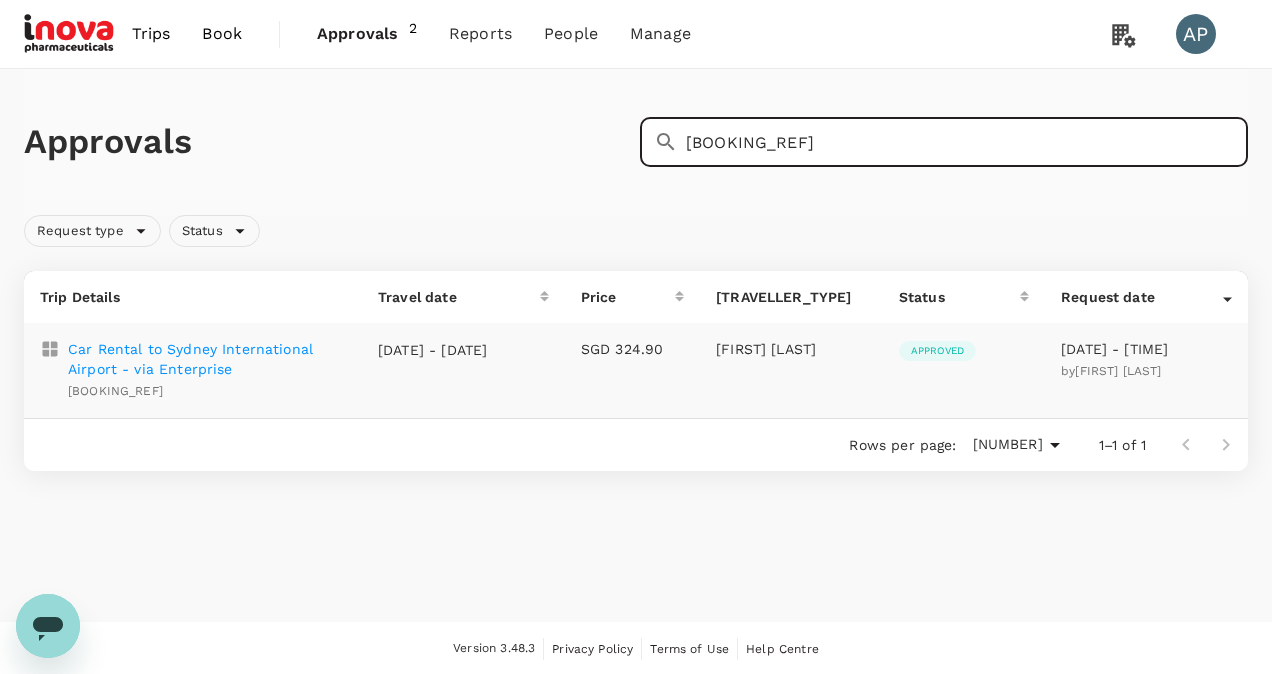 type on "[BOOKING_REF]" 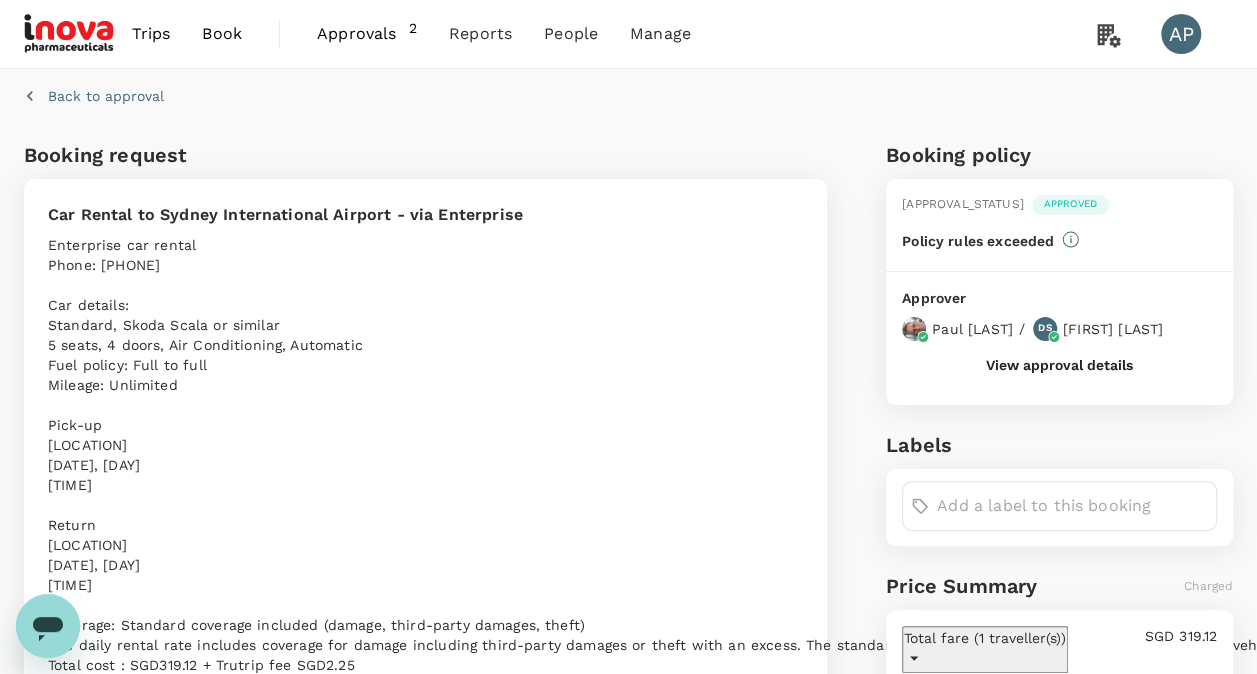click on "Back to approval" at bounding box center [106, 96] 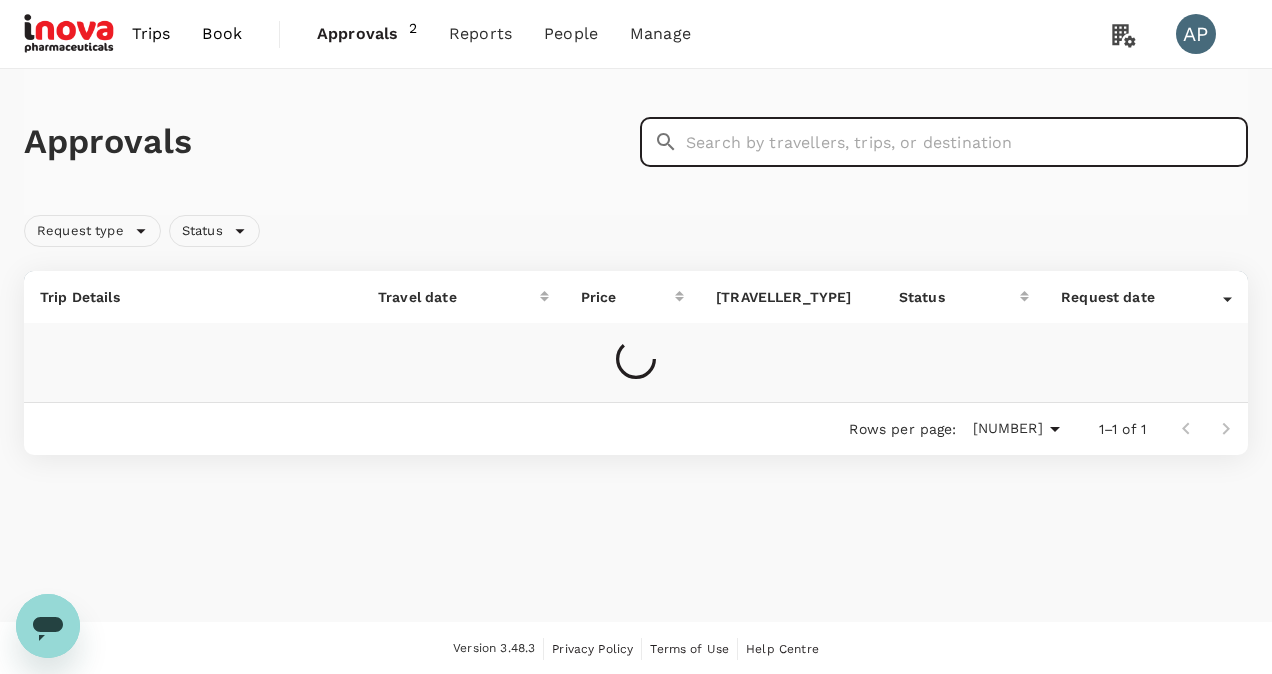 click at bounding box center [967, 142] 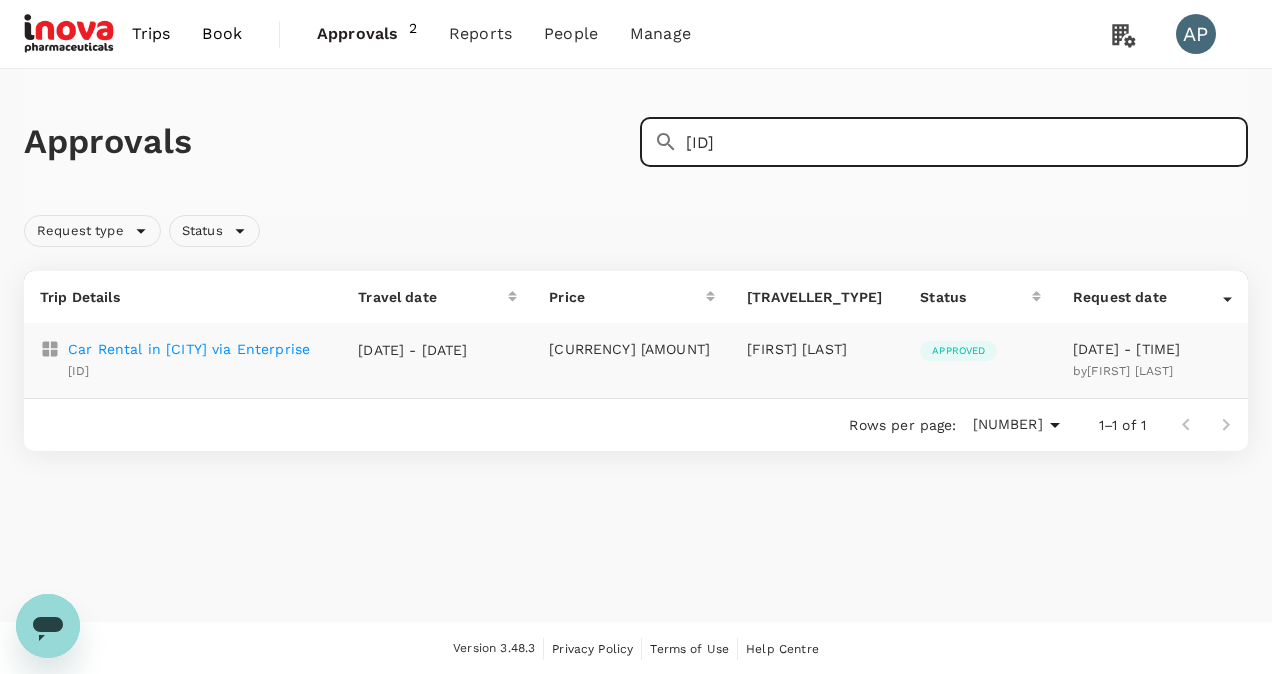 type on "[ID]" 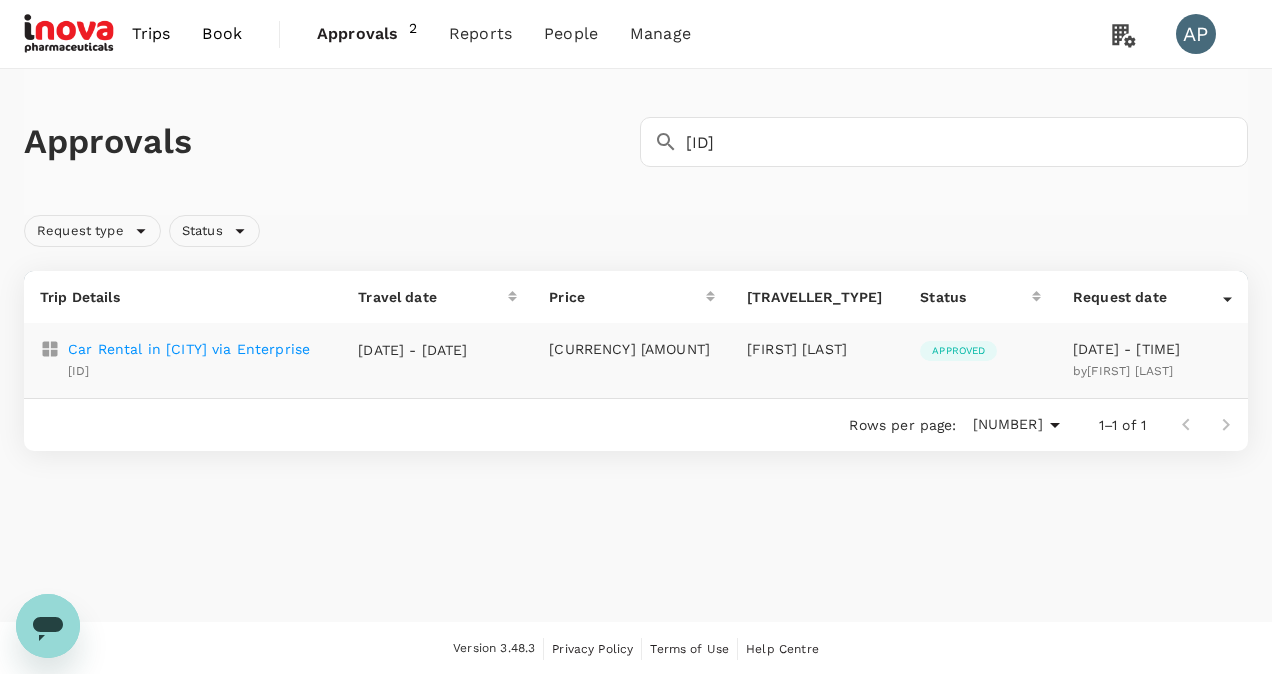 click on "Car Rental in [CITY] via Enterprise" at bounding box center [189, 349] 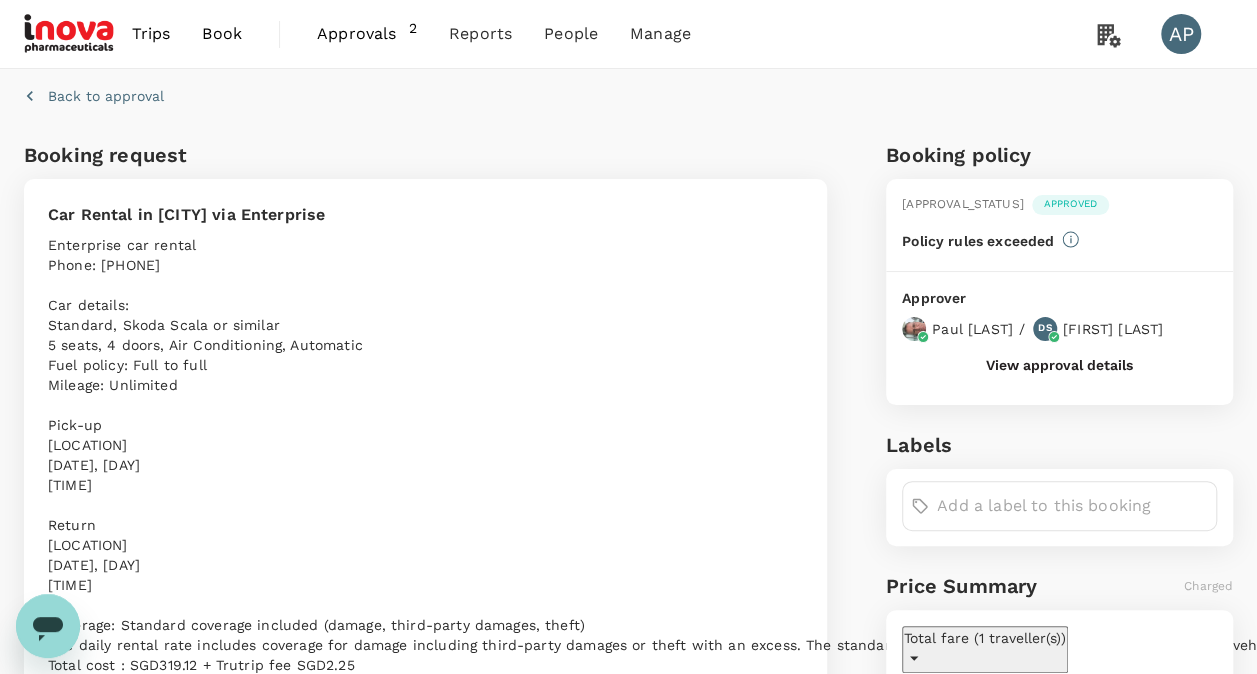 click on "Back to approval" at bounding box center [106, 96] 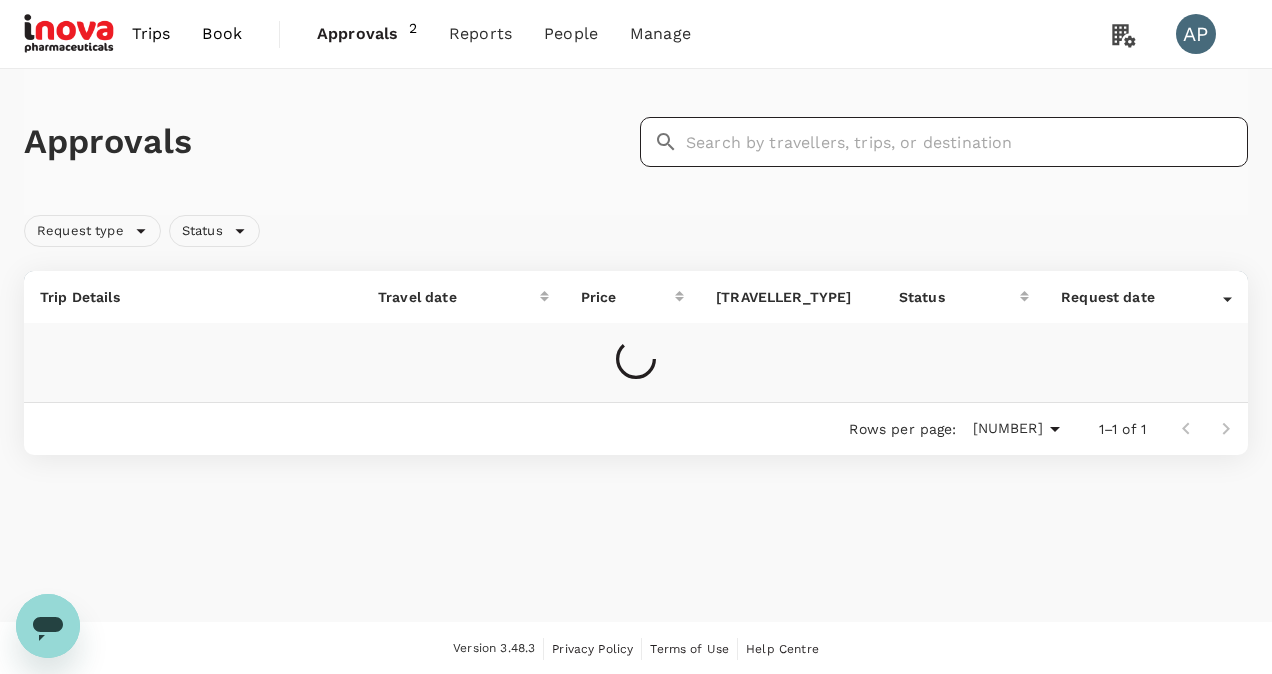 click at bounding box center (967, 142) 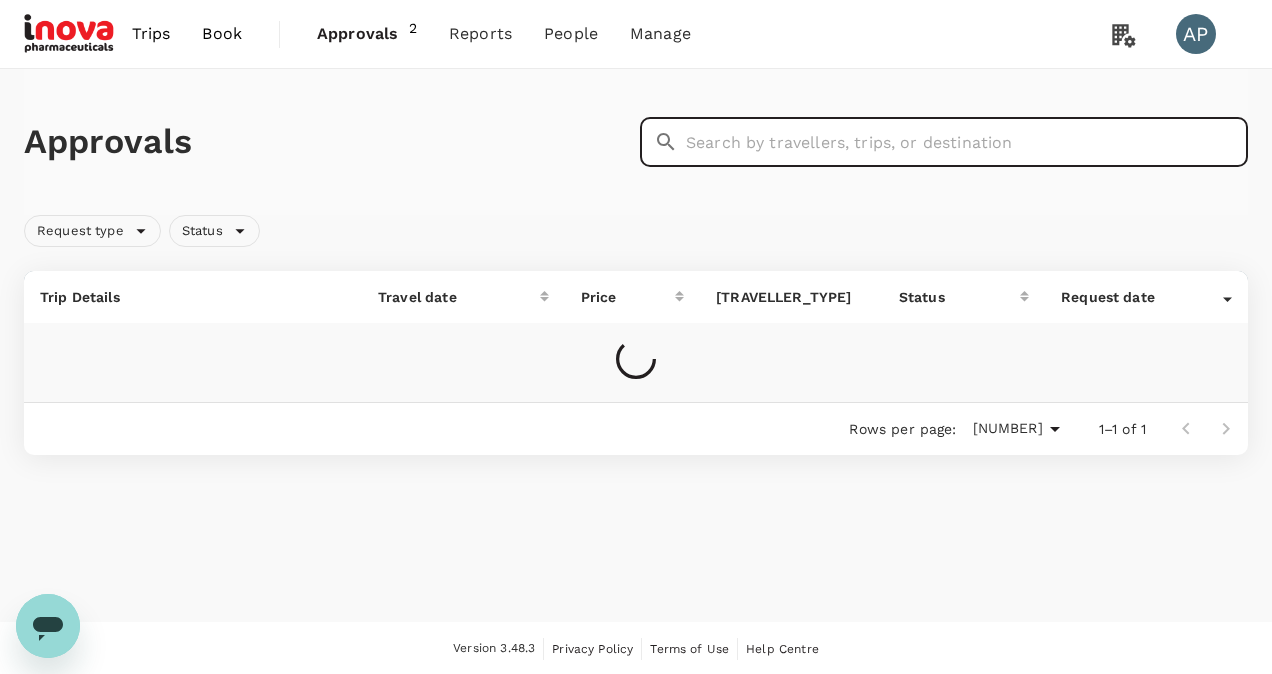 paste on "[BOOKING_REF]" 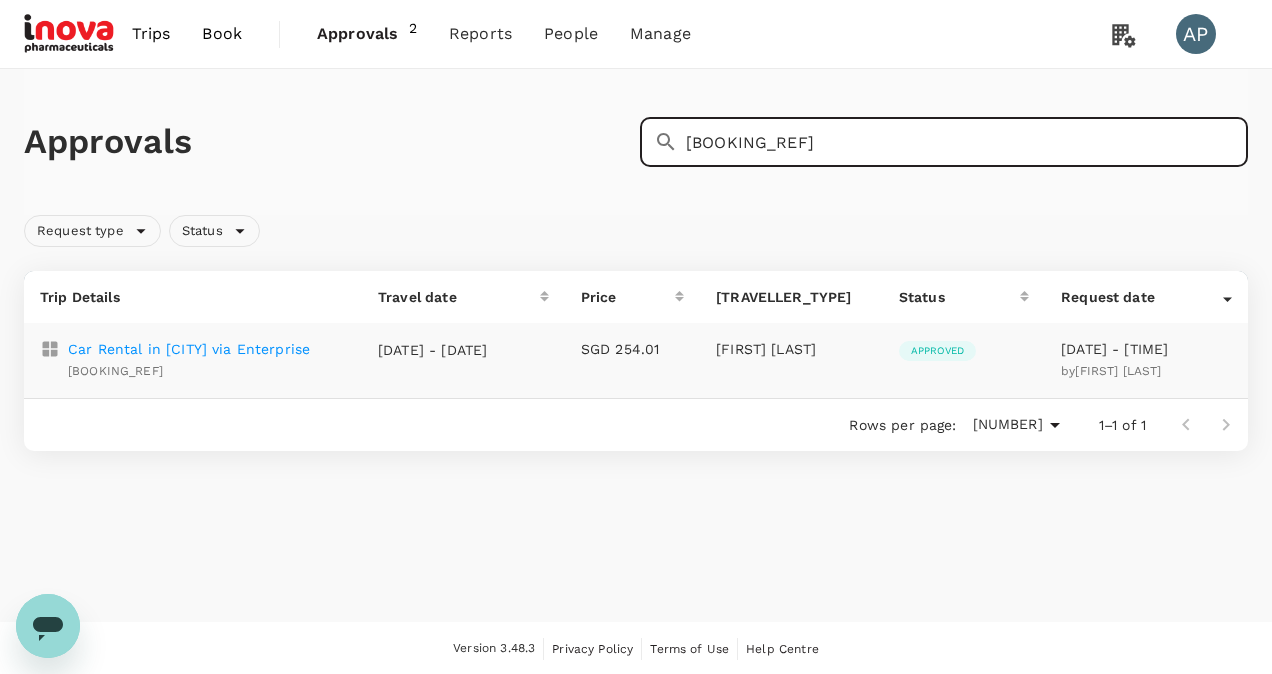 type on "[BOOKING_REF]" 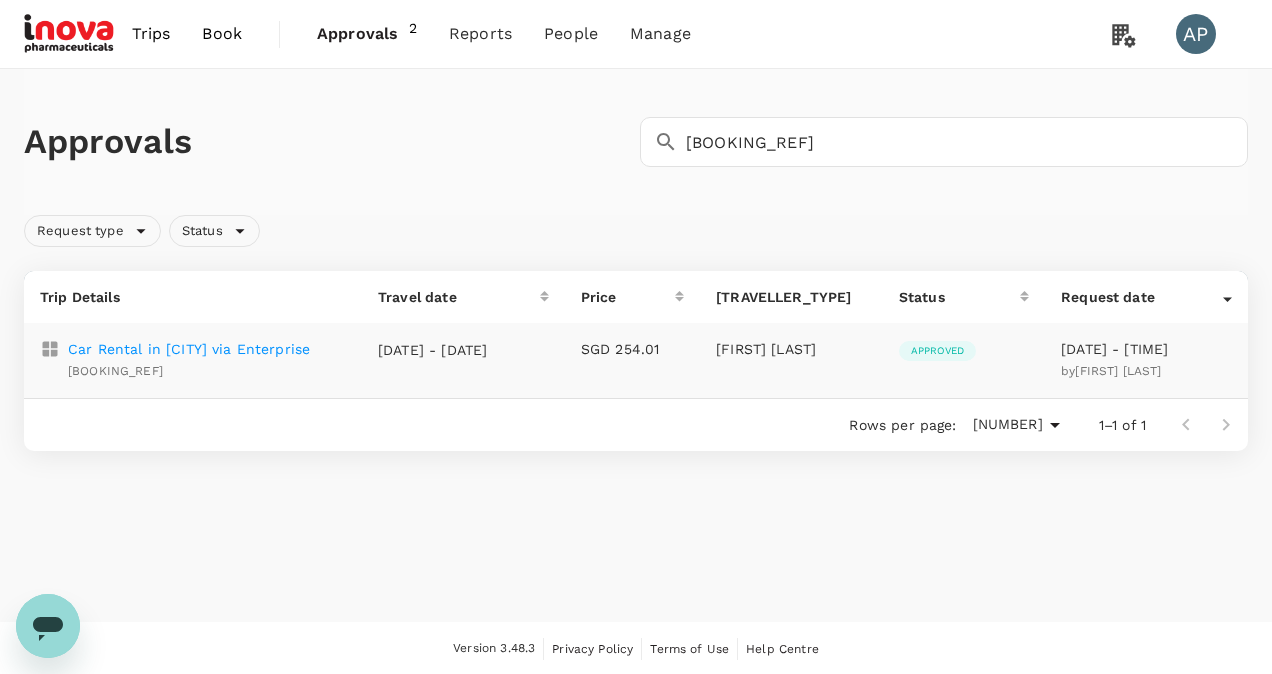 click on "Car Rental in [CITY] via Enterprise" at bounding box center (189, 349) 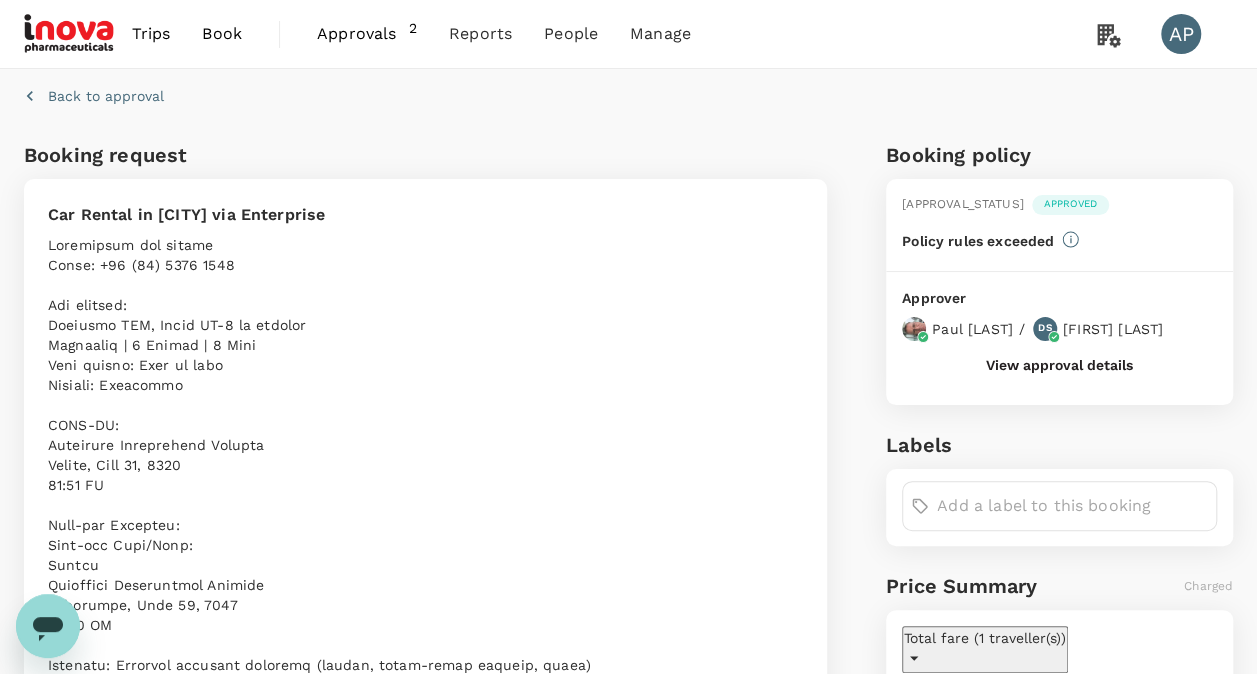 click on "Back to approval" at bounding box center (106, 96) 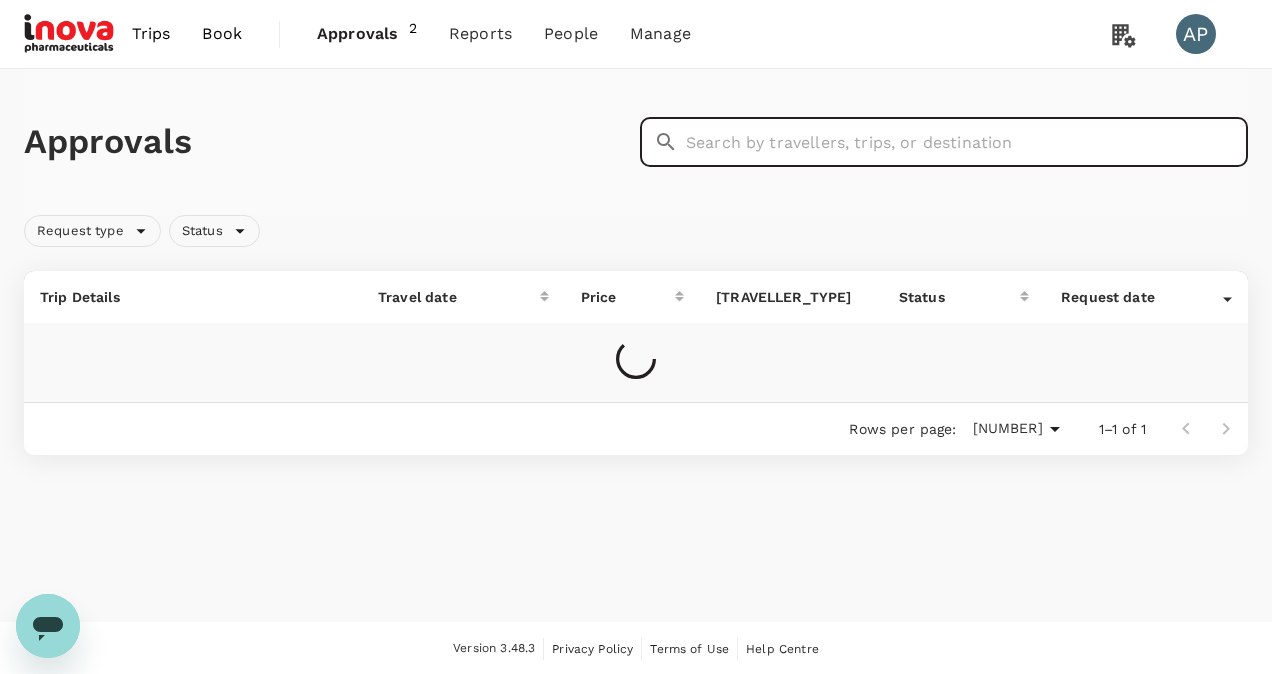 click at bounding box center [967, 142] 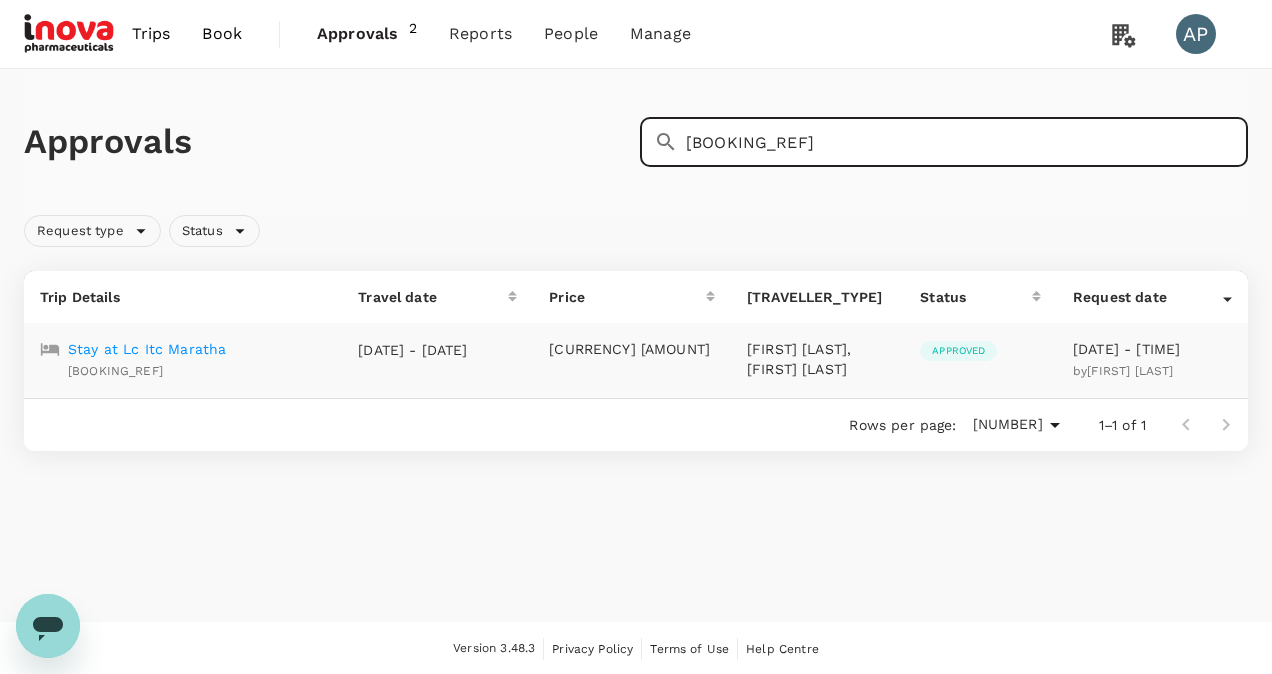 type on "[BOOKING_REF]" 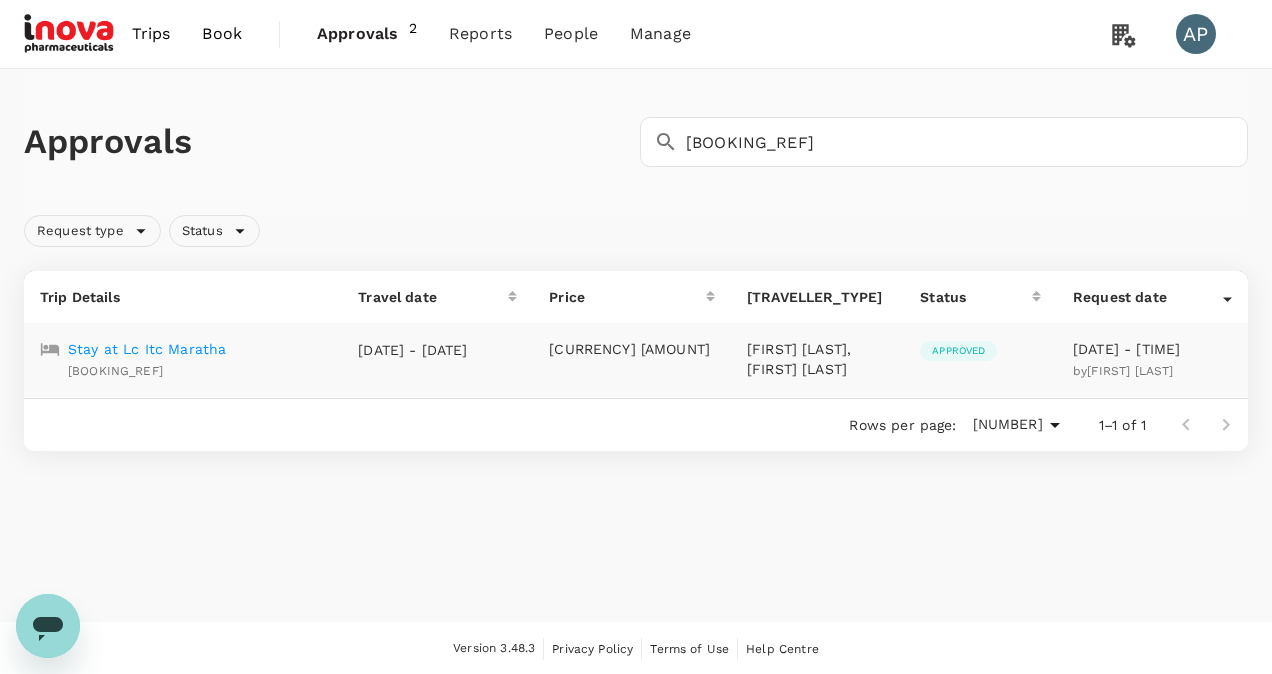 click on "Stay at Lc Itc Maratha" at bounding box center (147, 349) 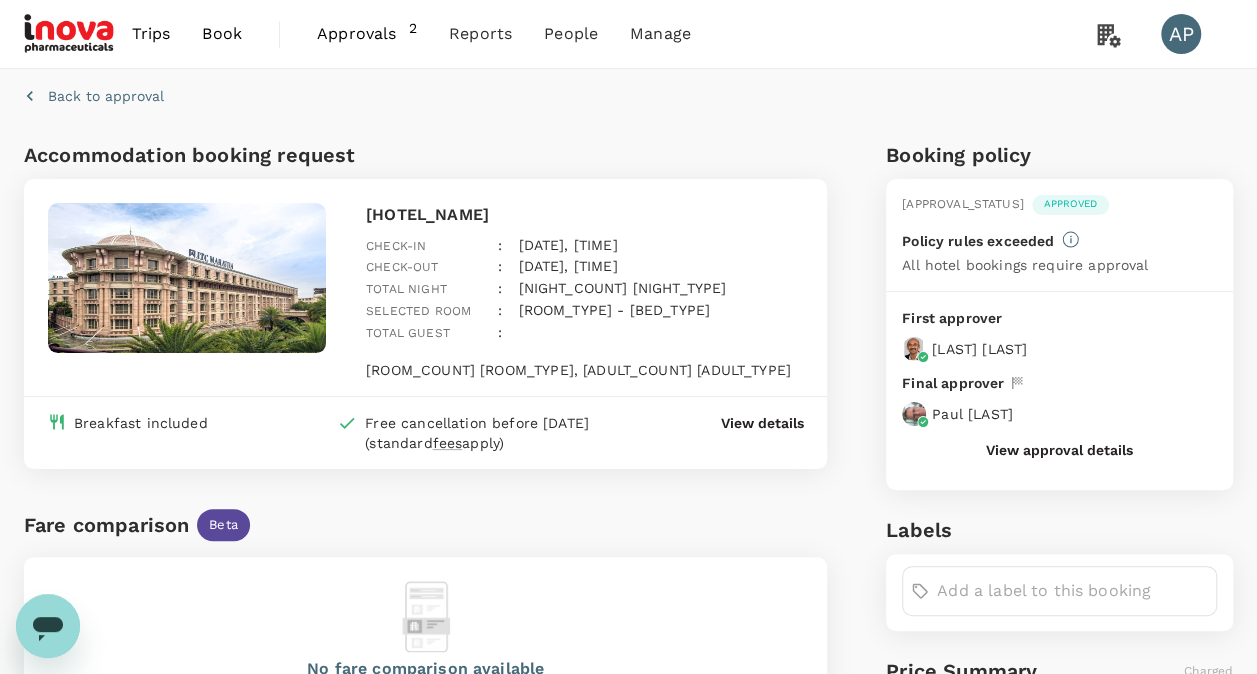 click on "Back to approval" at bounding box center (106, 96) 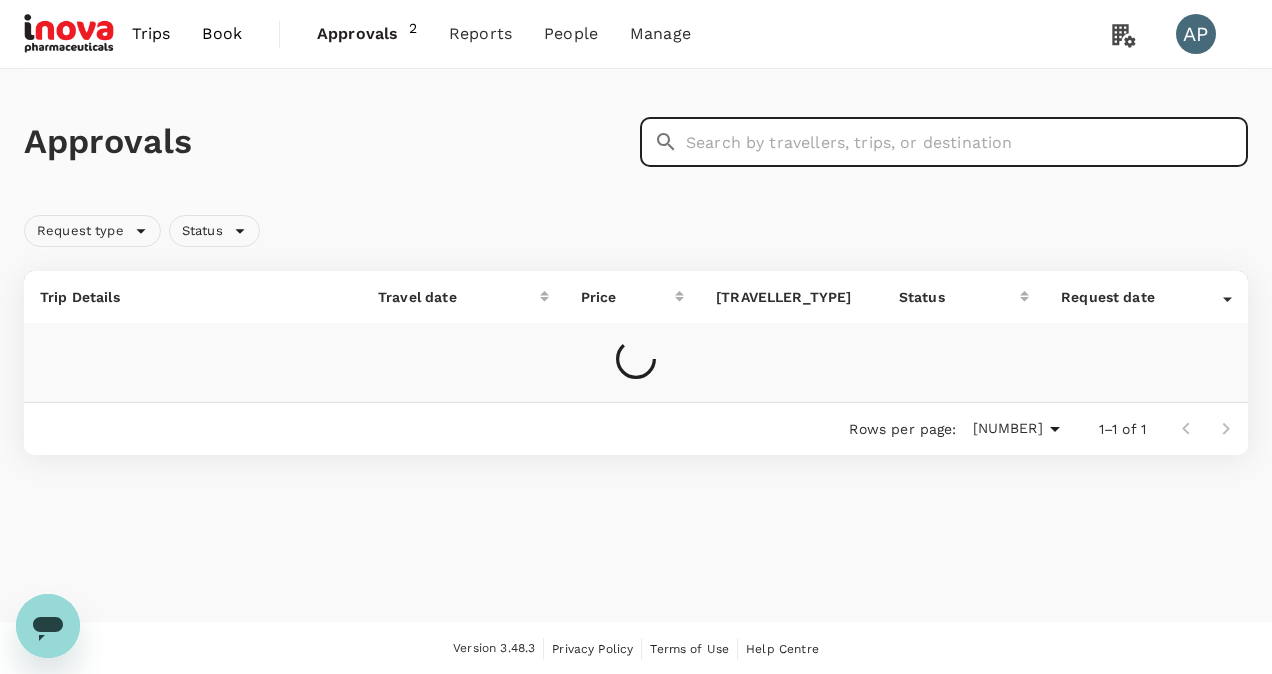 click at bounding box center [967, 142] 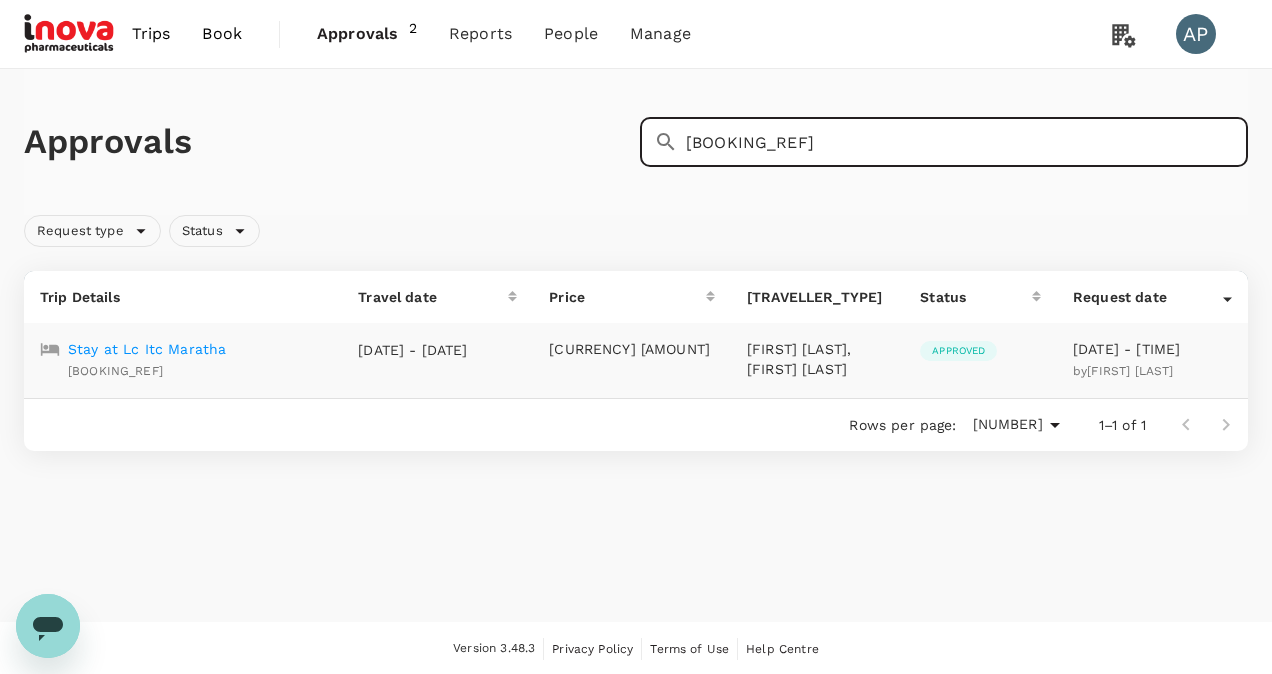 type on "[BOOKING_REF]" 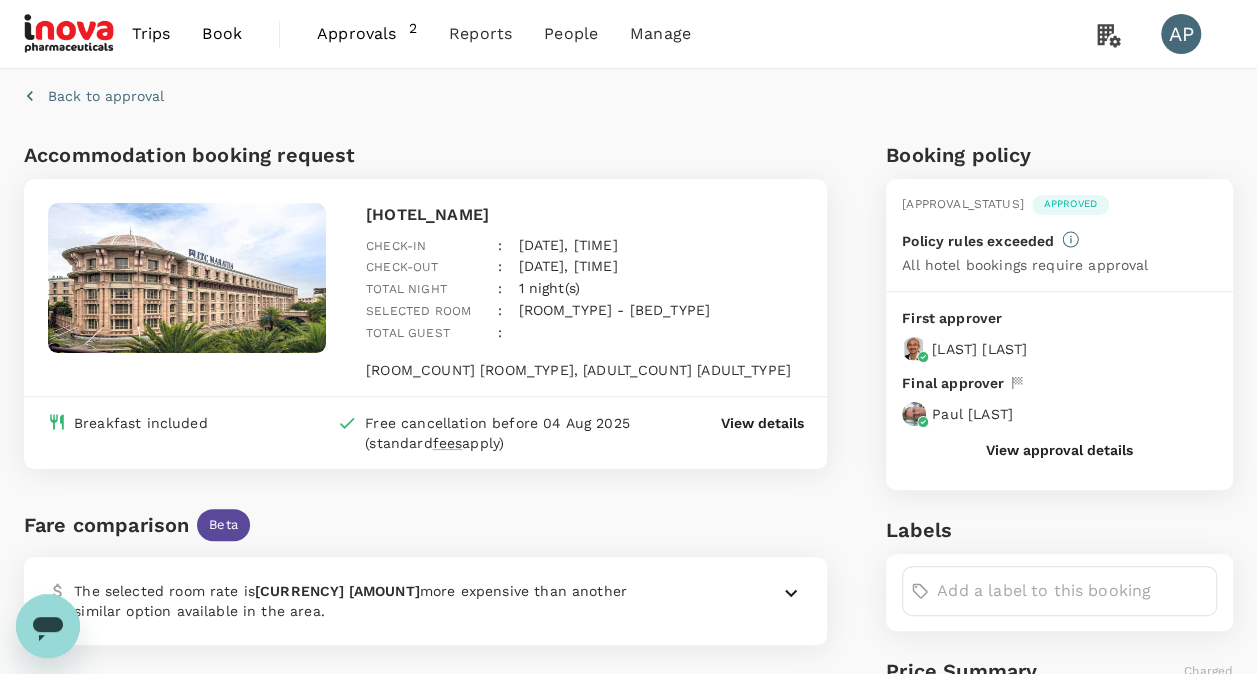 click on "Back to approval" at bounding box center [106, 96] 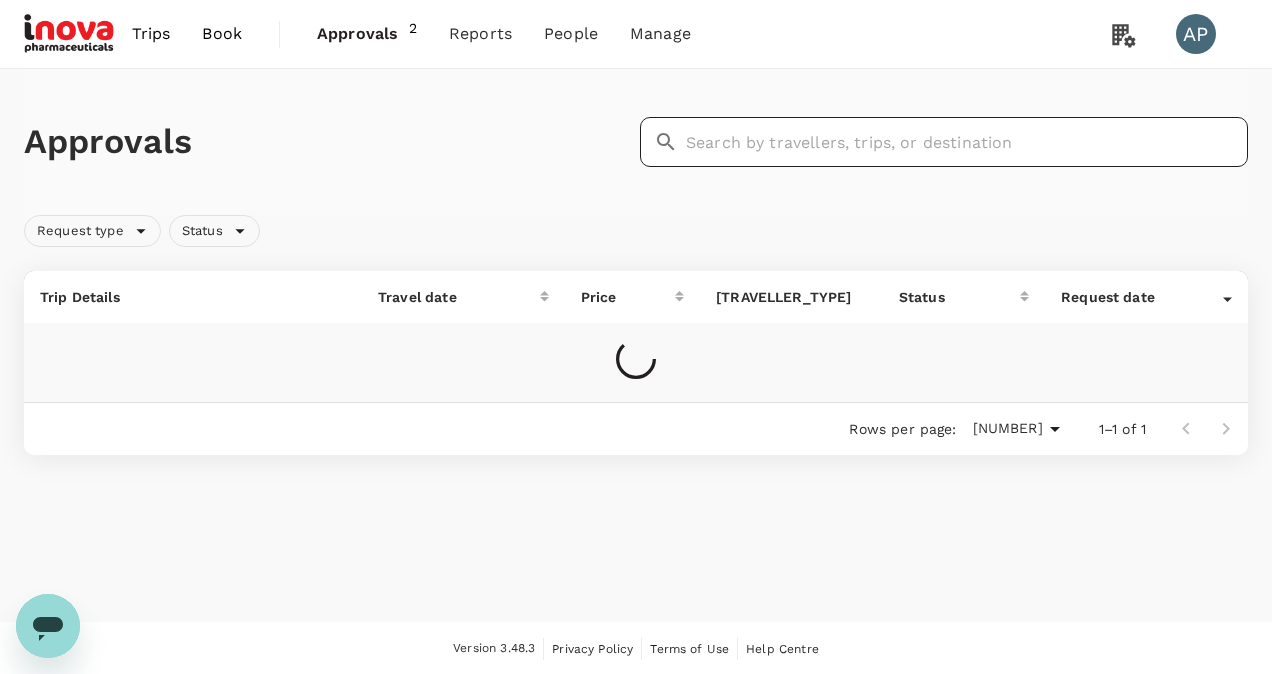 click at bounding box center [967, 142] 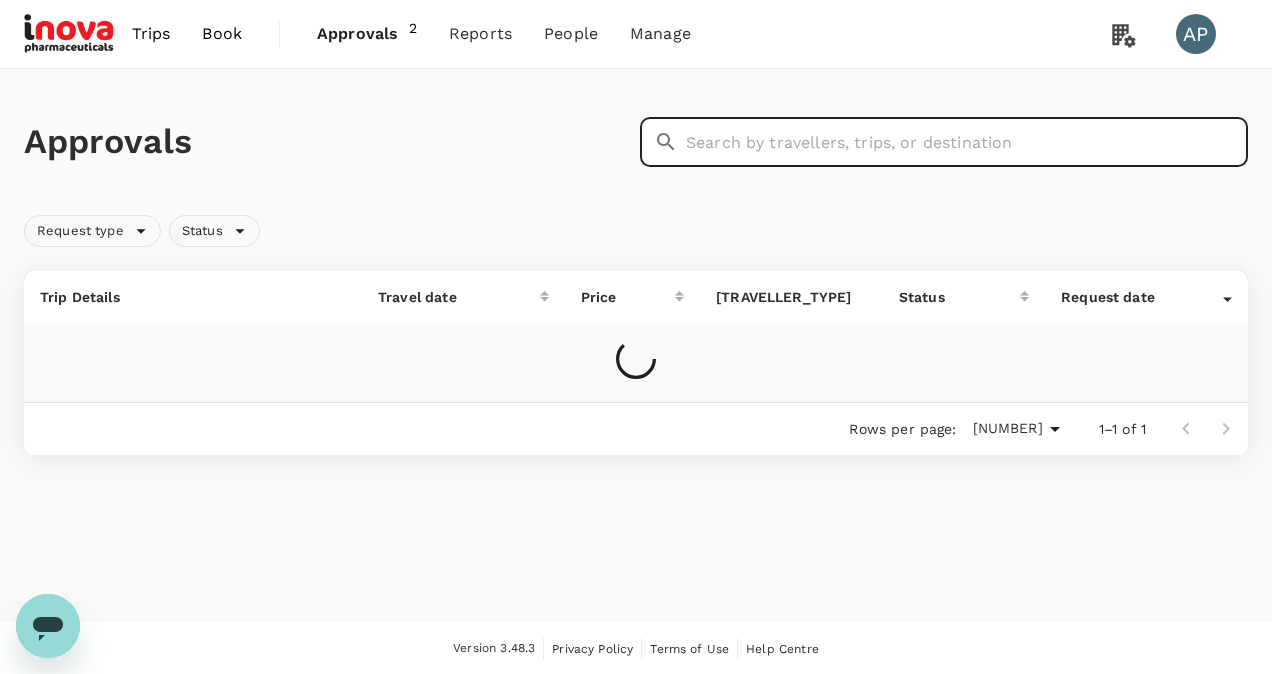 paste on "[BOOKING_REF]" 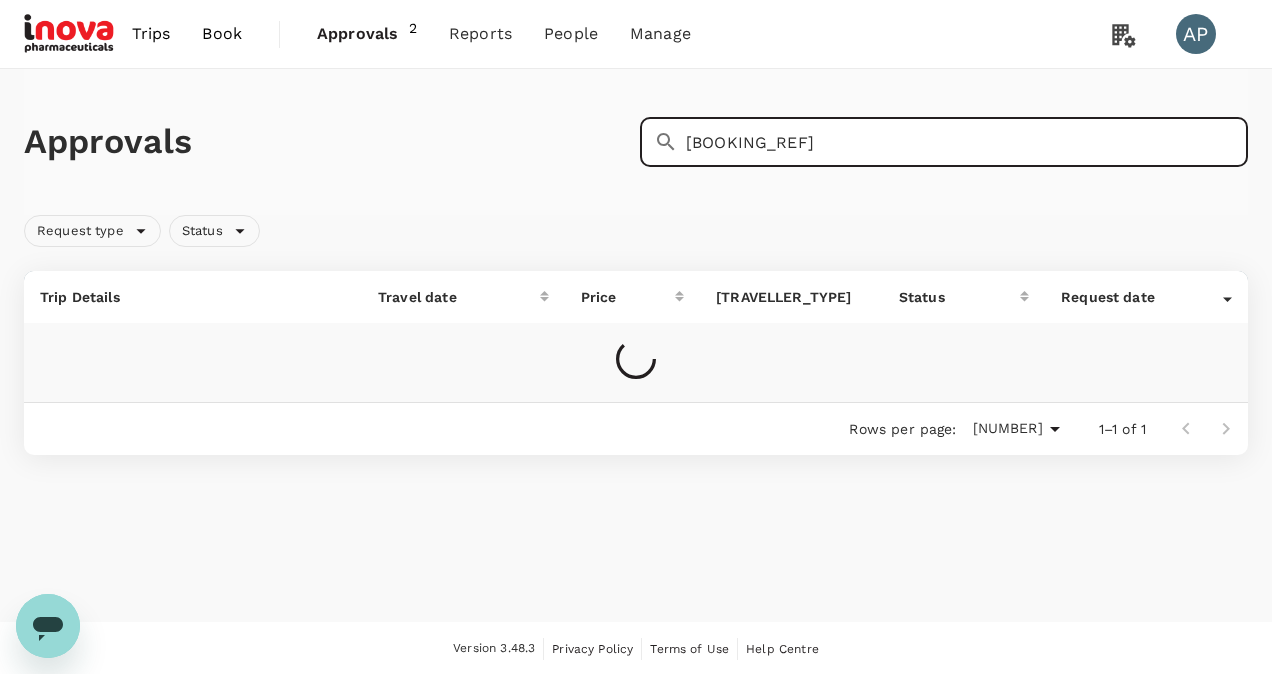 type on "[BOOKING_REF]" 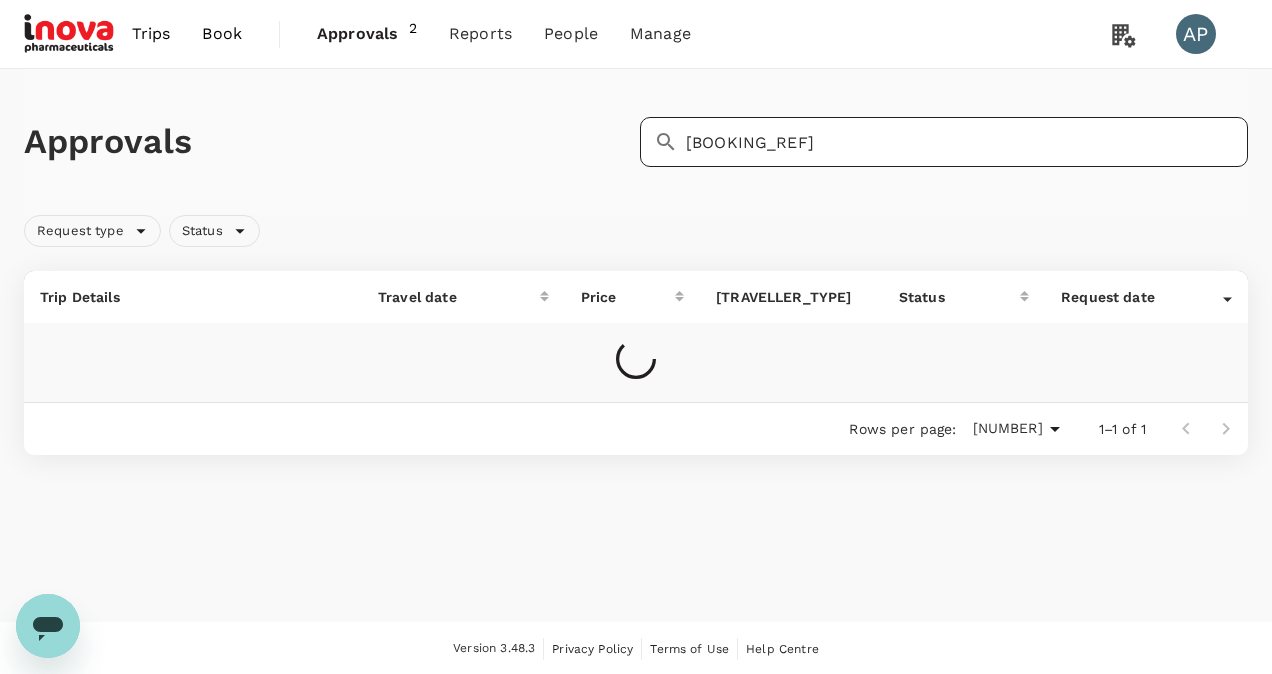 click on "[BOOKING_REF]" at bounding box center [967, 142] 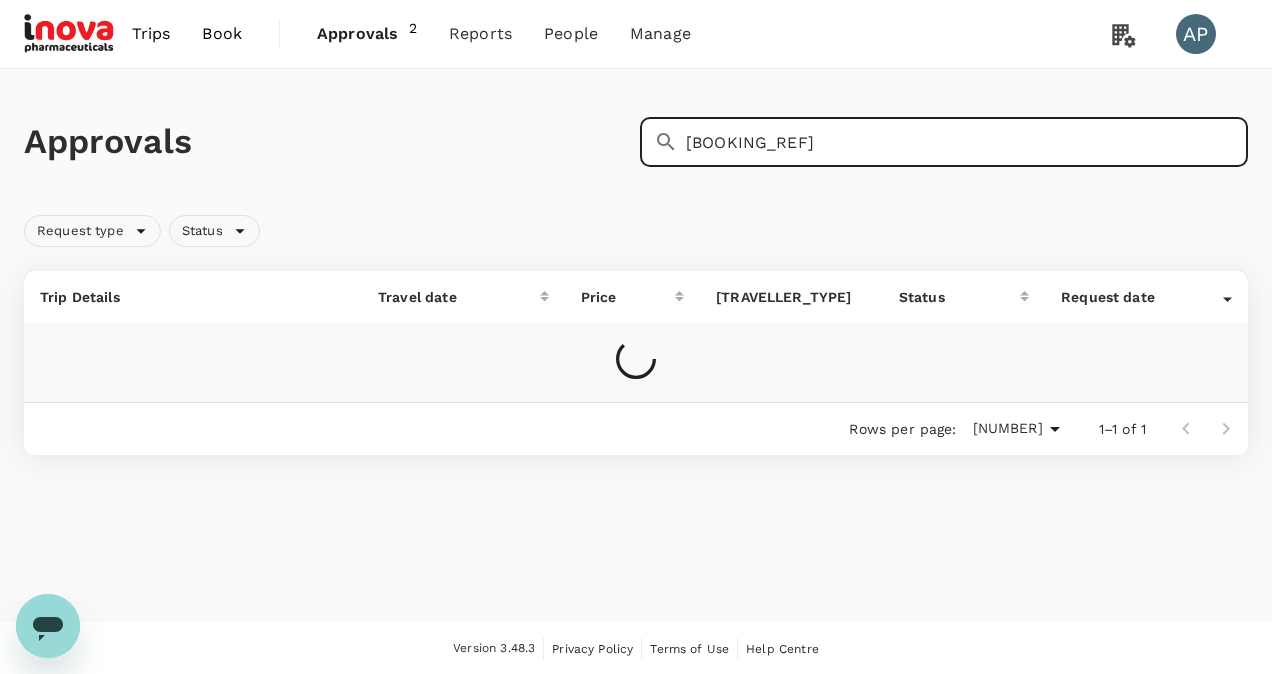 click on "Approvals" at bounding box center [363, 34] 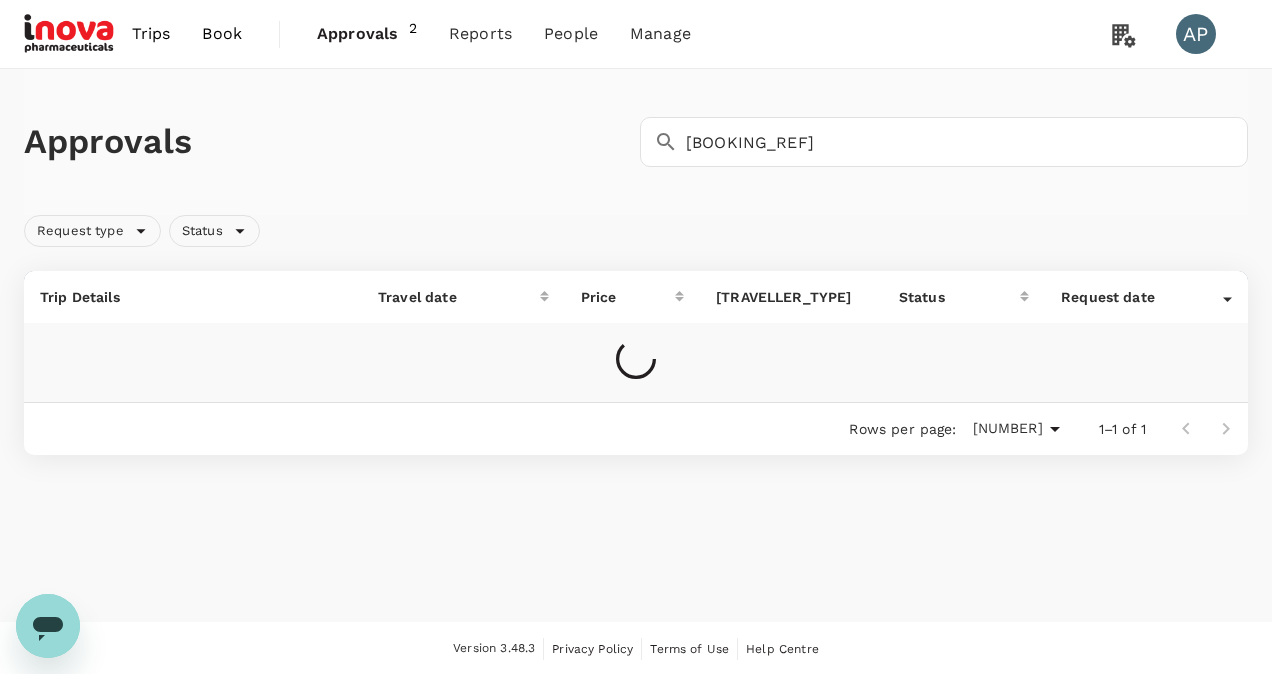 click on "Approvals" at bounding box center [363, 34] 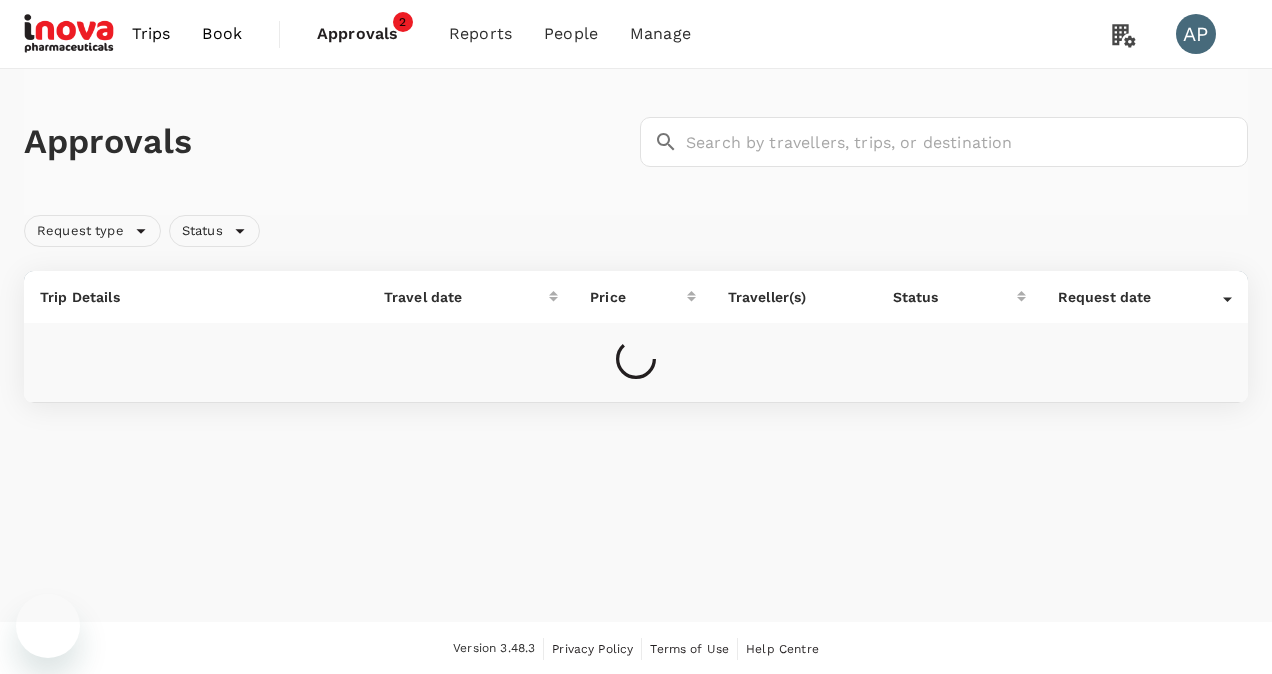 scroll, scrollTop: 0, scrollLeft: 0, axis: both 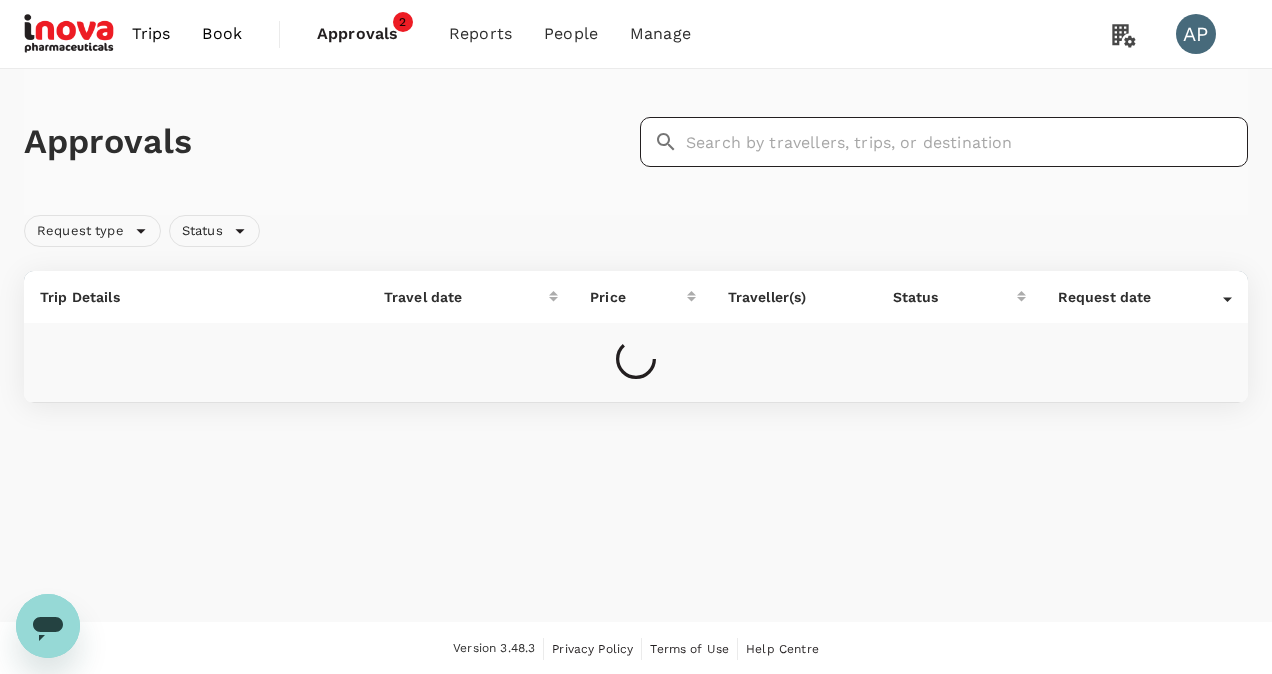click at bounding box center [967, 142] 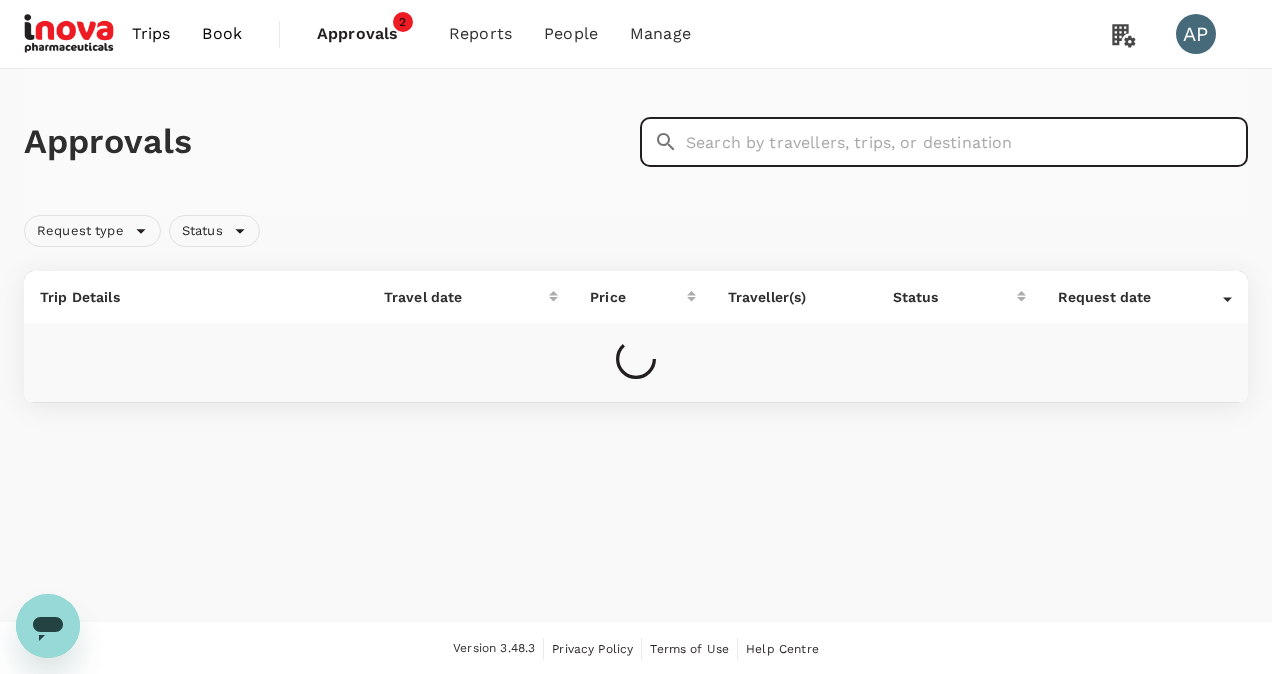 paste on "A20250701143129" 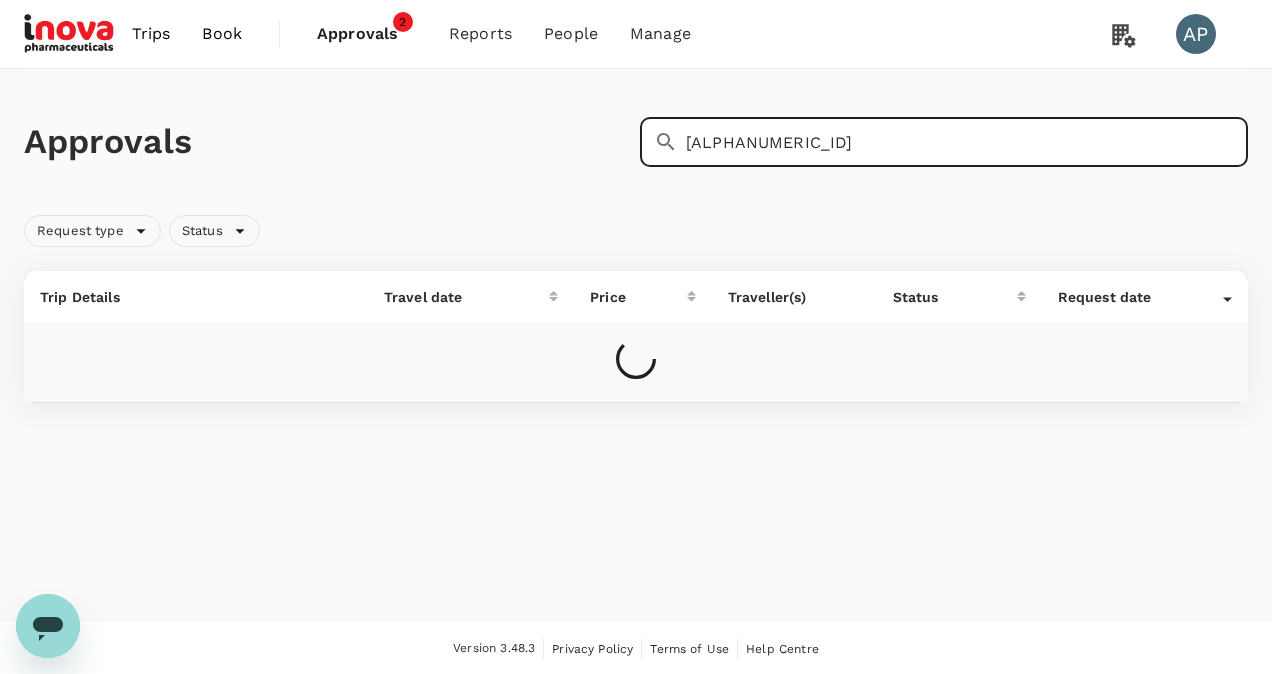 type on "A20250701143129" 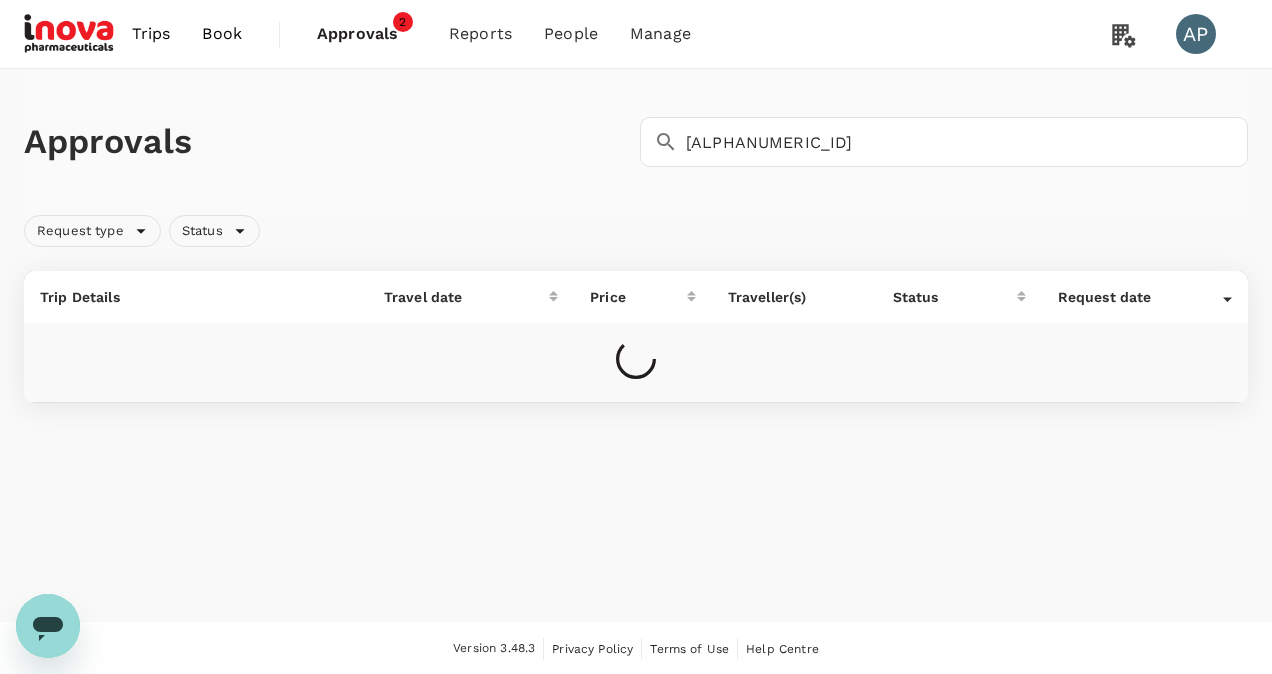 click on "Approvals" at bounding box center [367, 34] 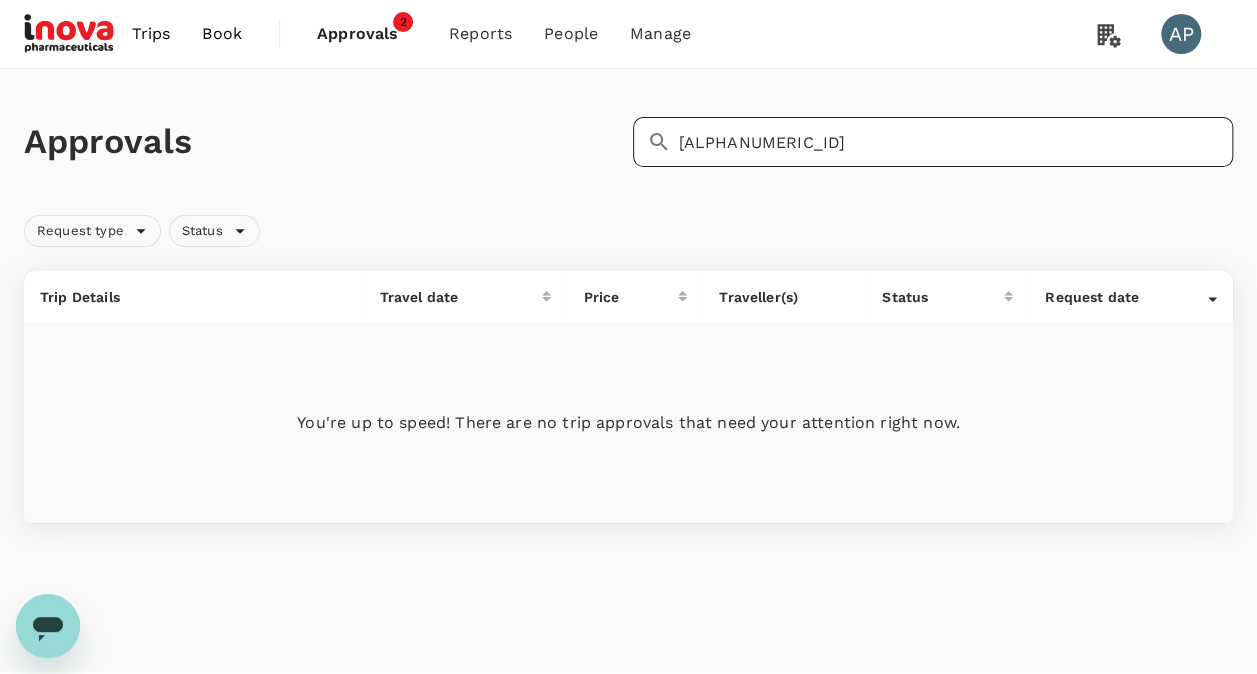 click on "A20250701143129" at bounding box center [956, 142] 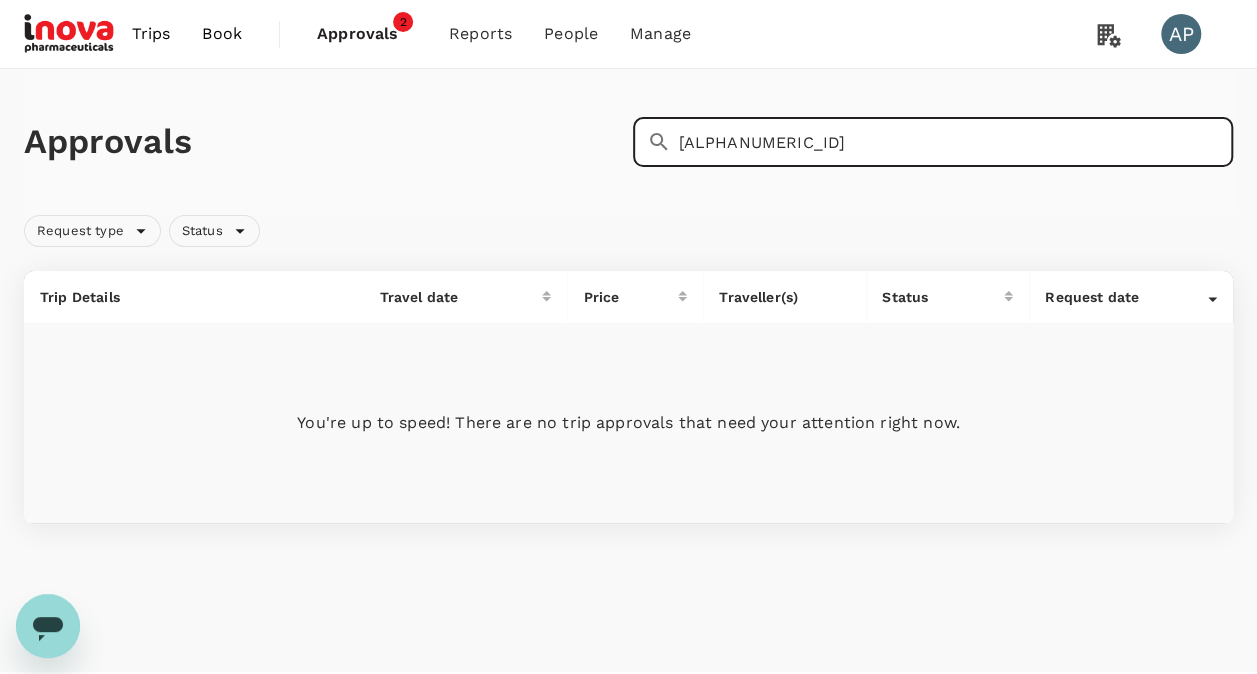 click on "A20250701143129" at bounding box center (956, 142) 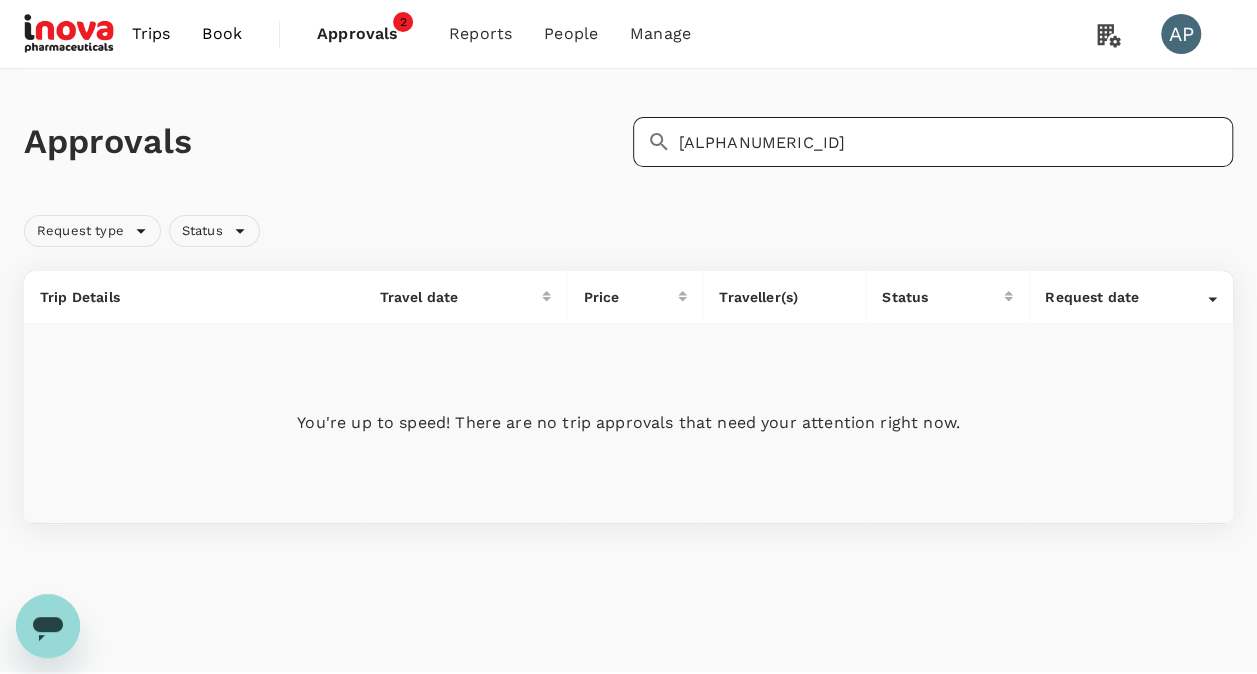 click 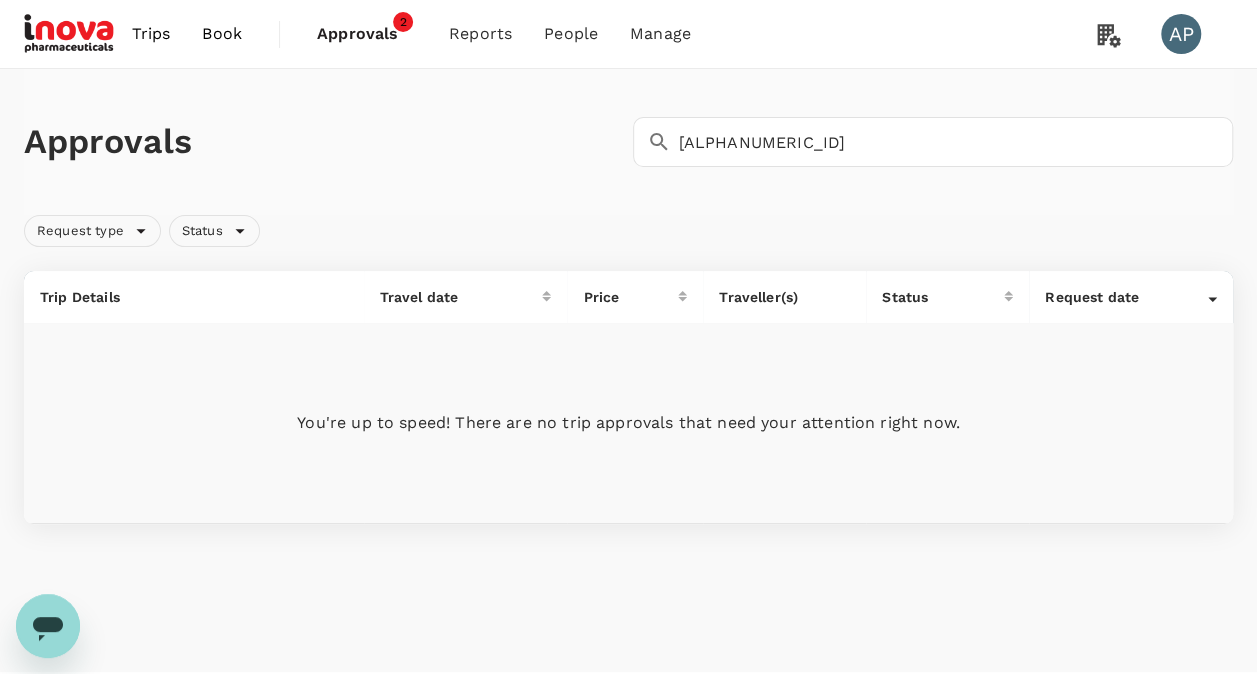 click on "Approvals" at bounding box center (367, 34) 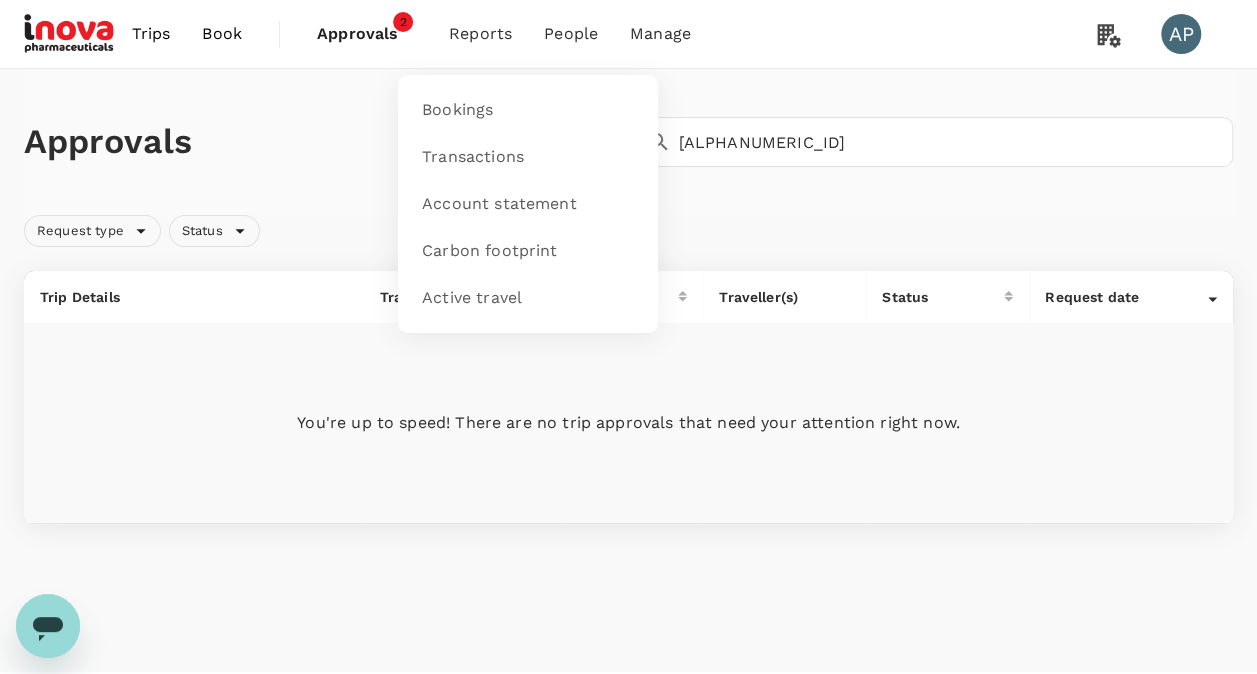 click on "Reports" at bounding box center (480, 34) 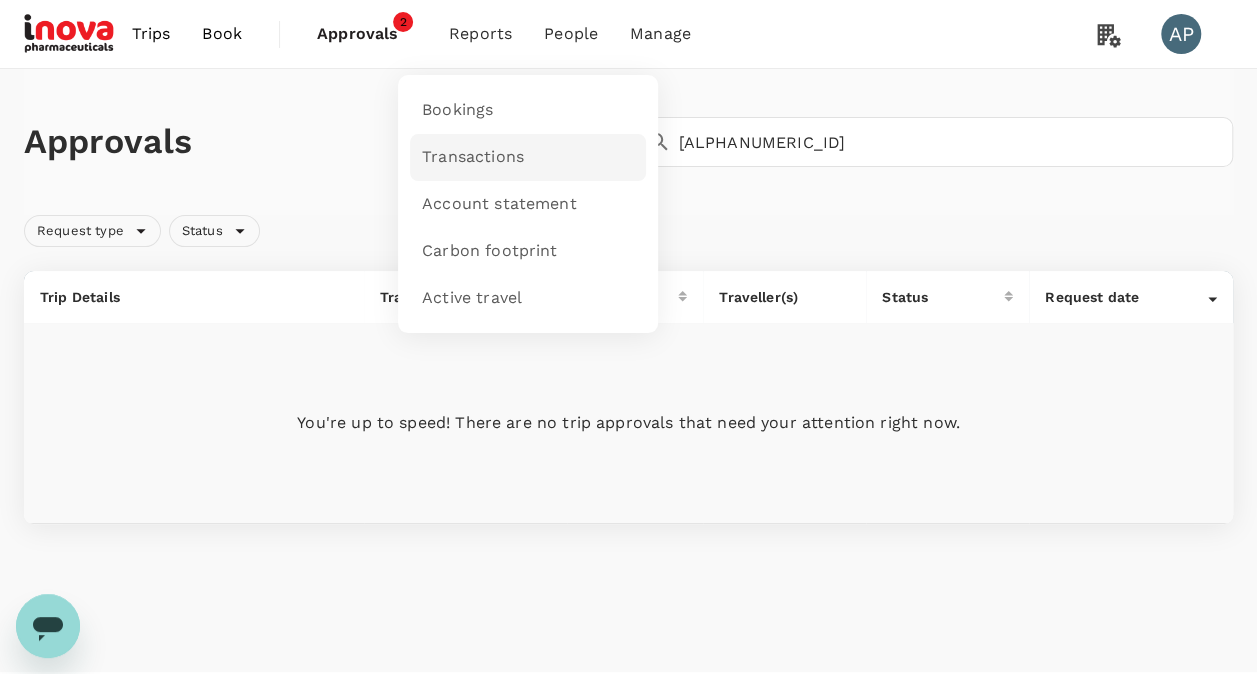 click on "Transactions" at bounding box center (473, 157) 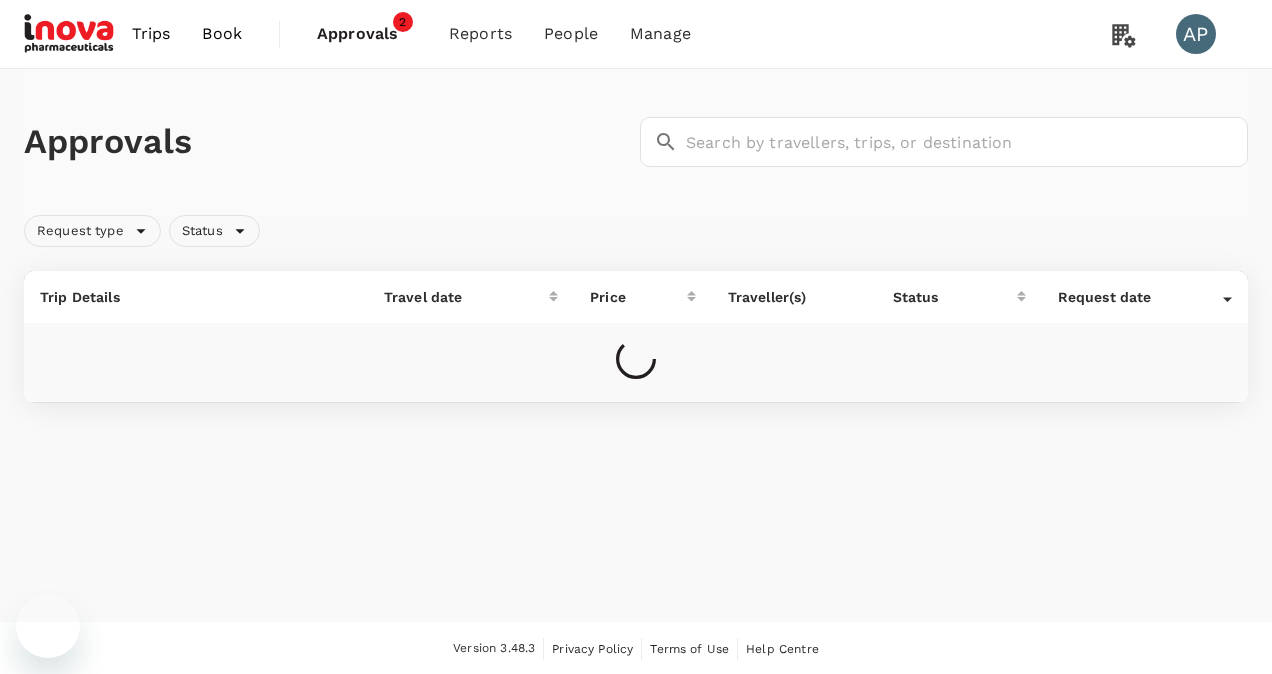 scroll, scrollTop: 0, scrollLeft: 0, axis: both 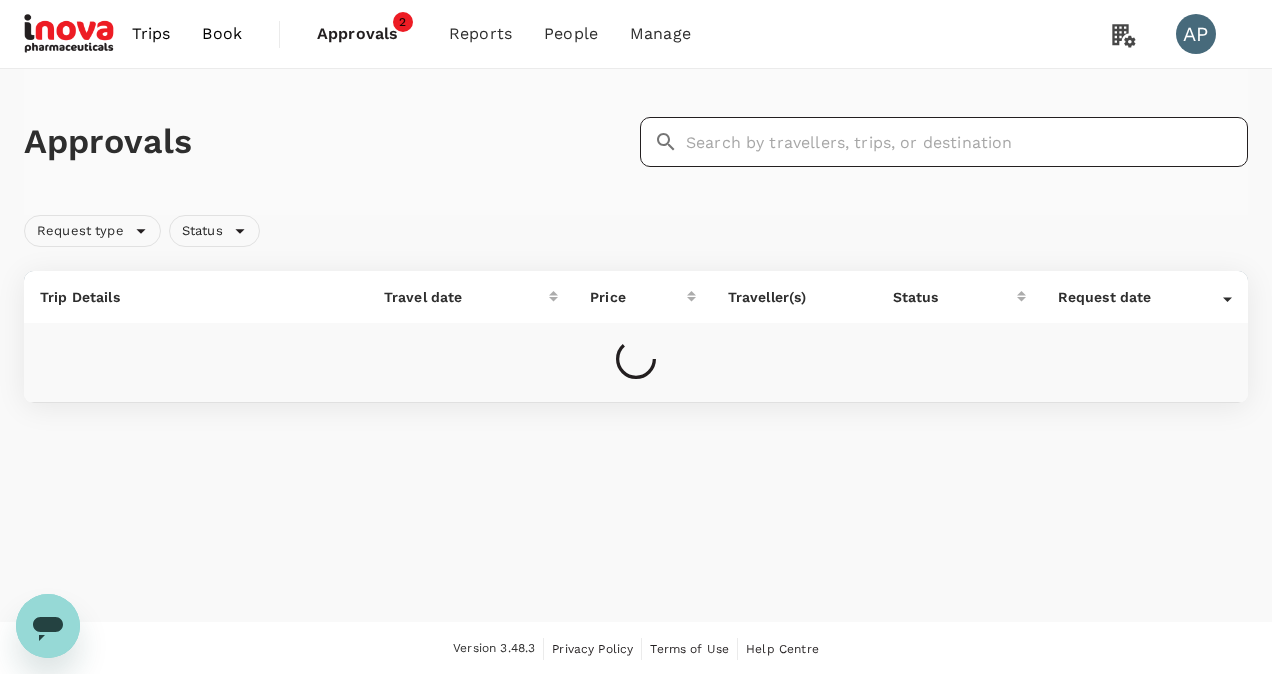 click at bounding box center [967, 142] 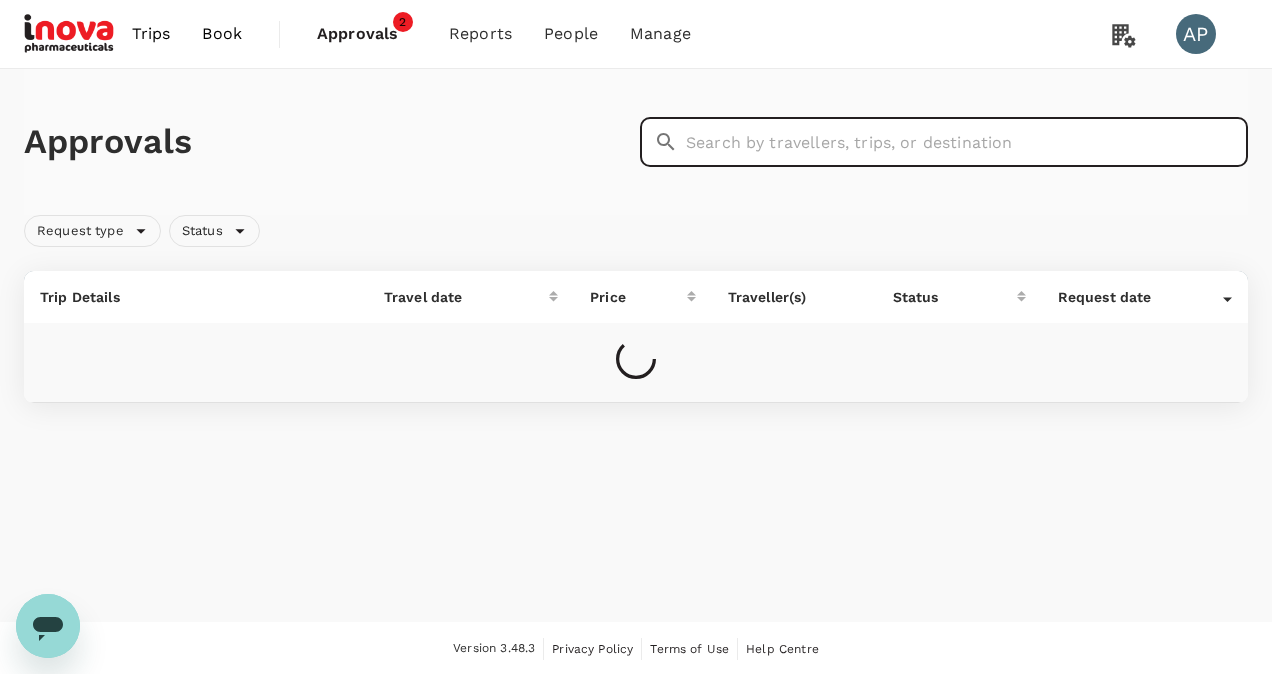 paste on "[ID]" 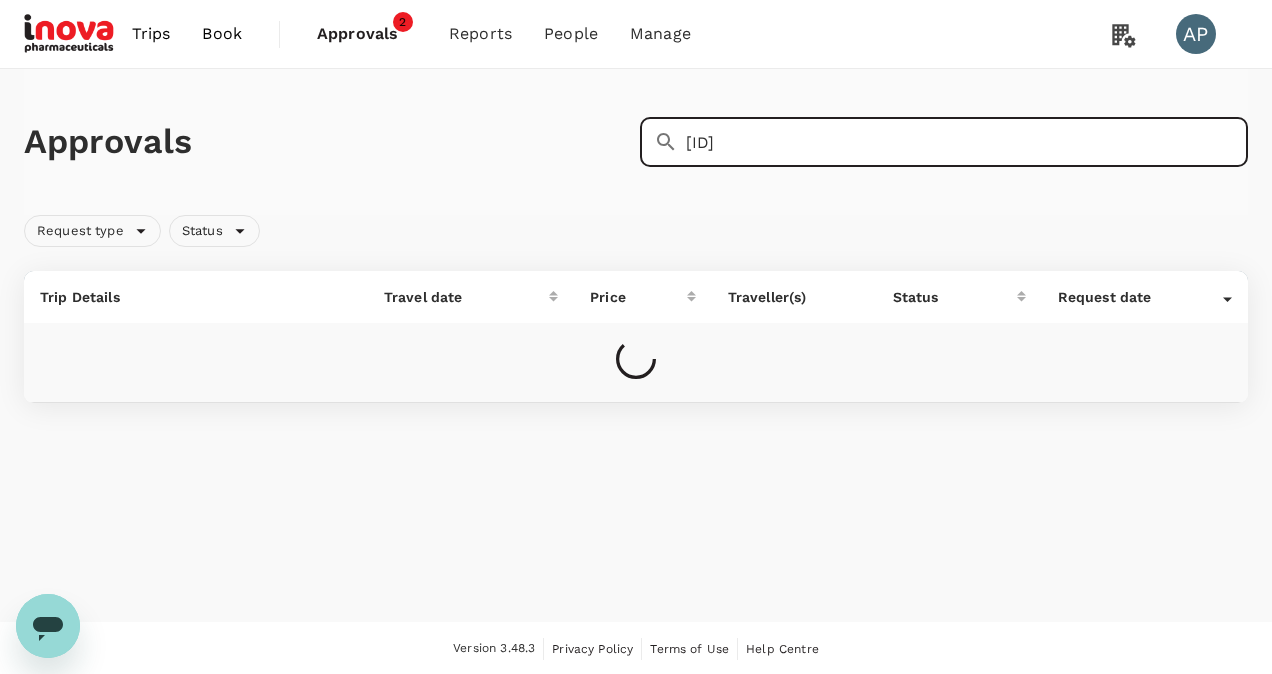 type on "[ID]" 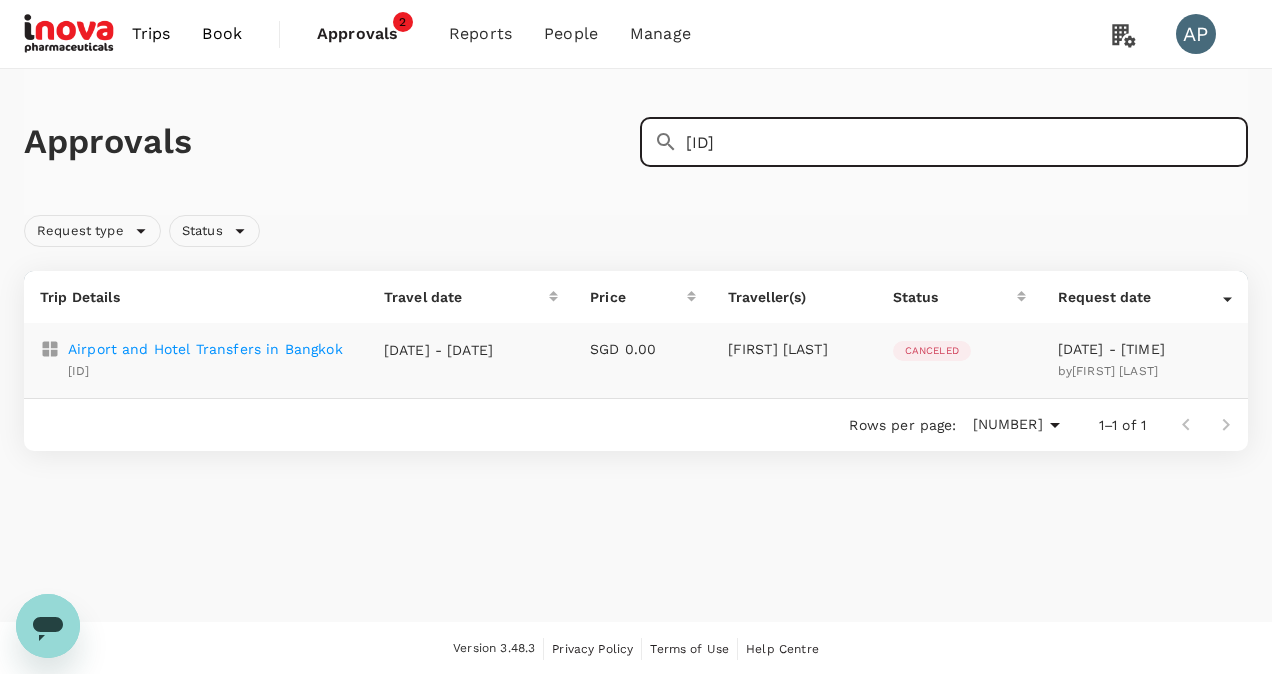 click on "Airport and Hotel Transfers in Bangkok" at bounding box center [205, 349] 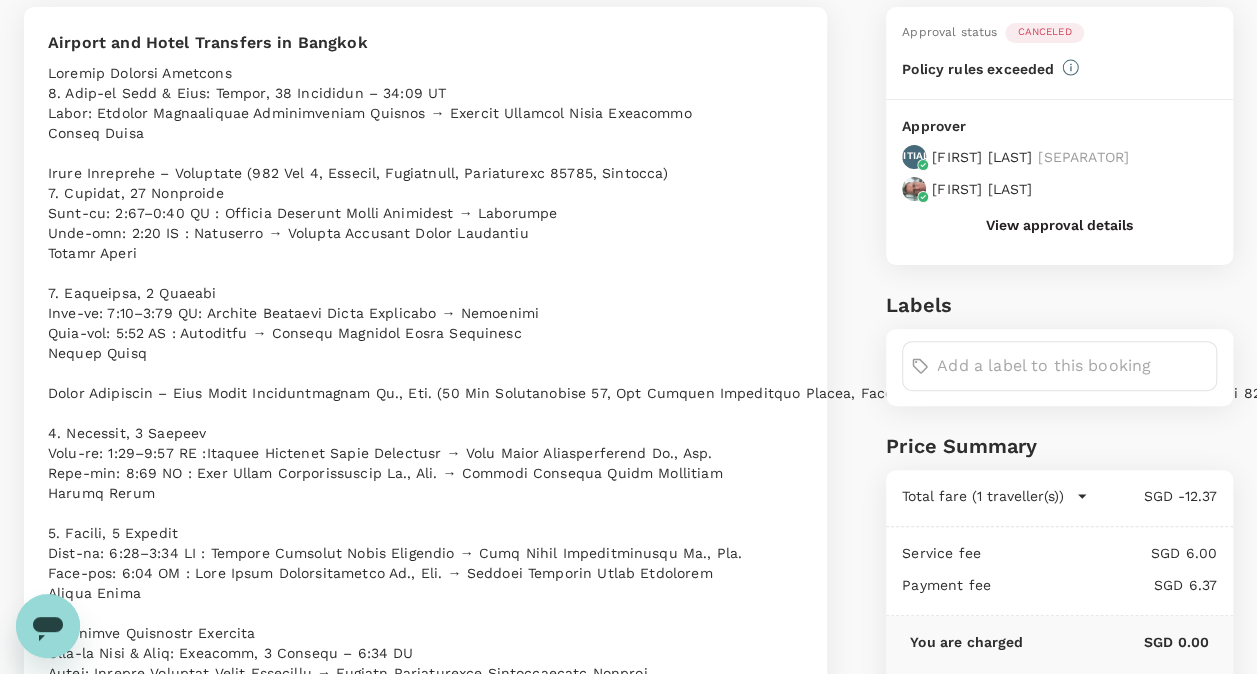 scroll, scrollTop: 0, scrollLeft: 0, axis: both 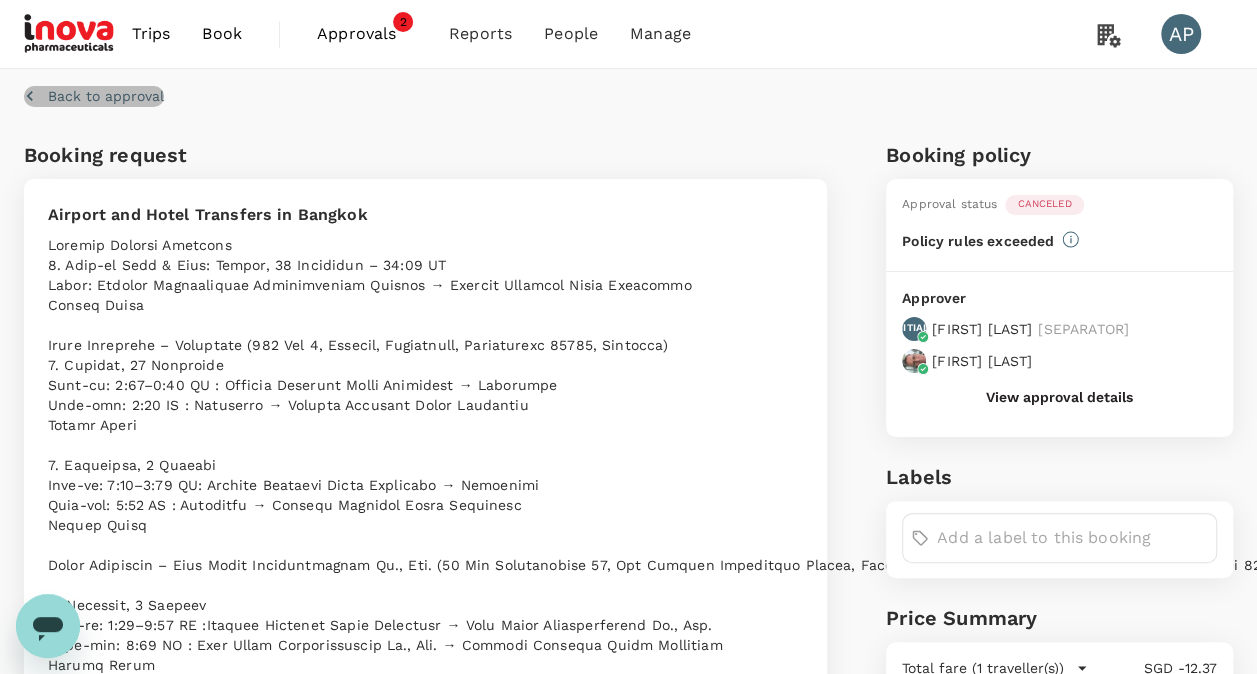 click on "Back to approval" at bounding box center [106, 96] 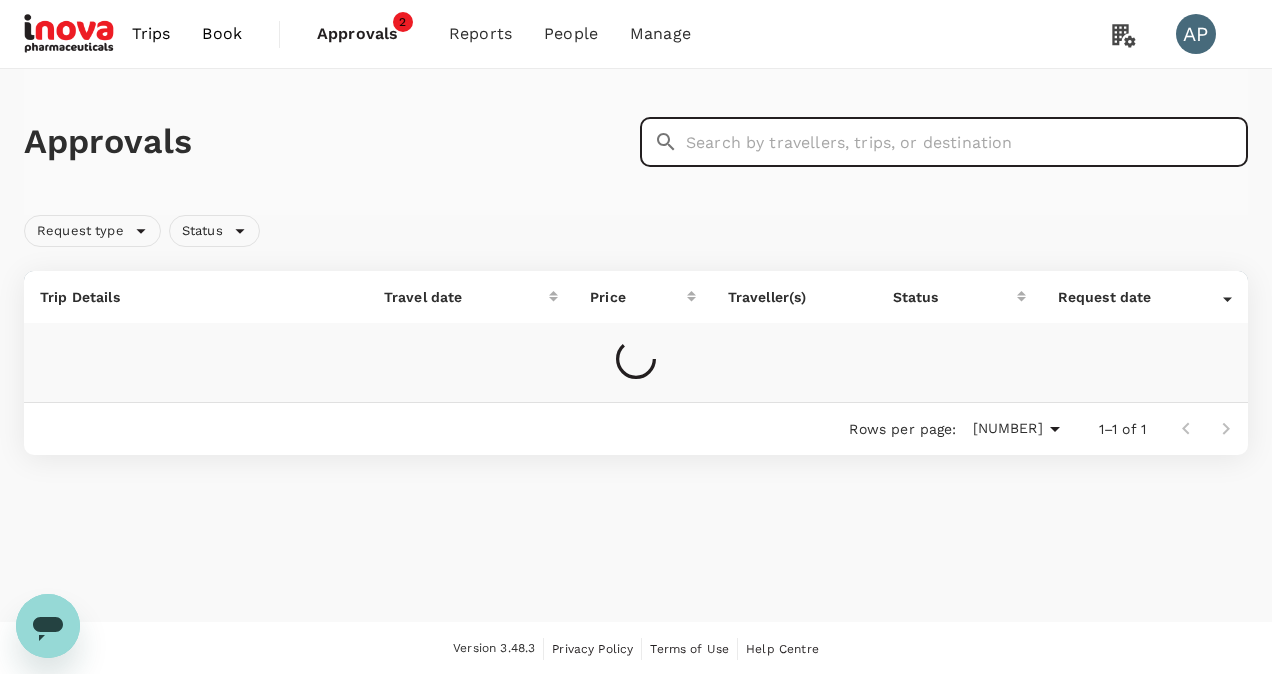 click at bounding box center [967, 142] 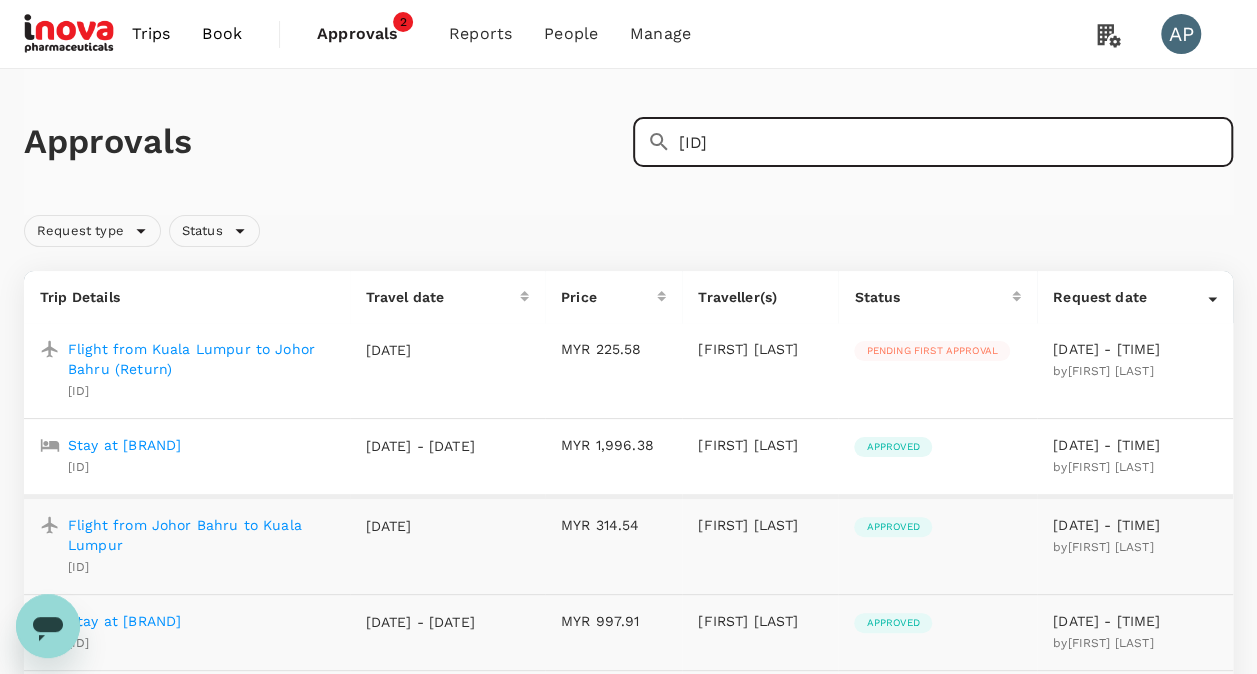 type on "[ID]" 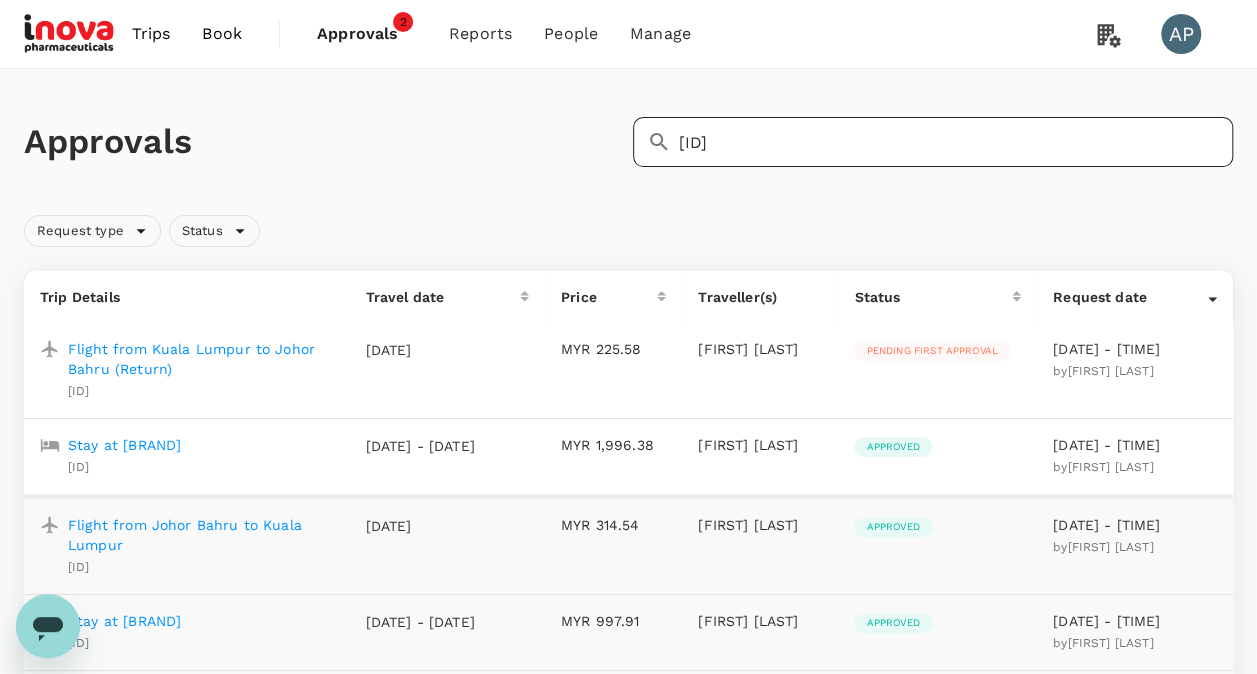 click 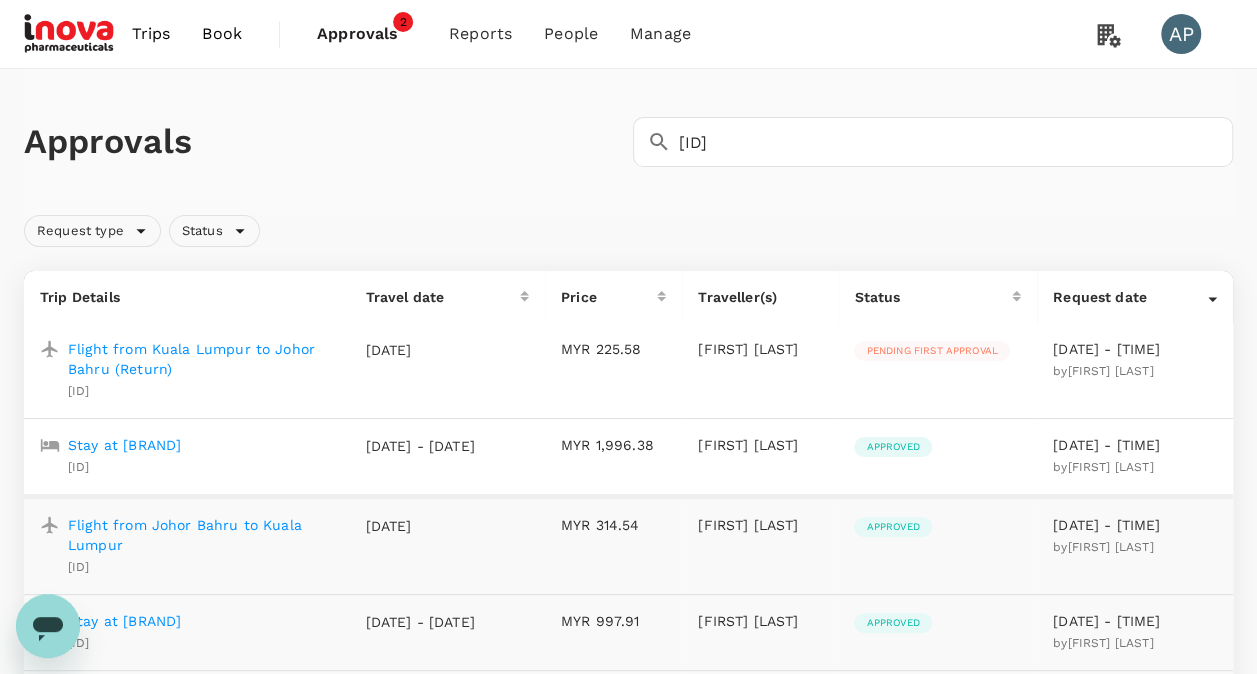 click on "Approvals" at bounding box center [324, 142] 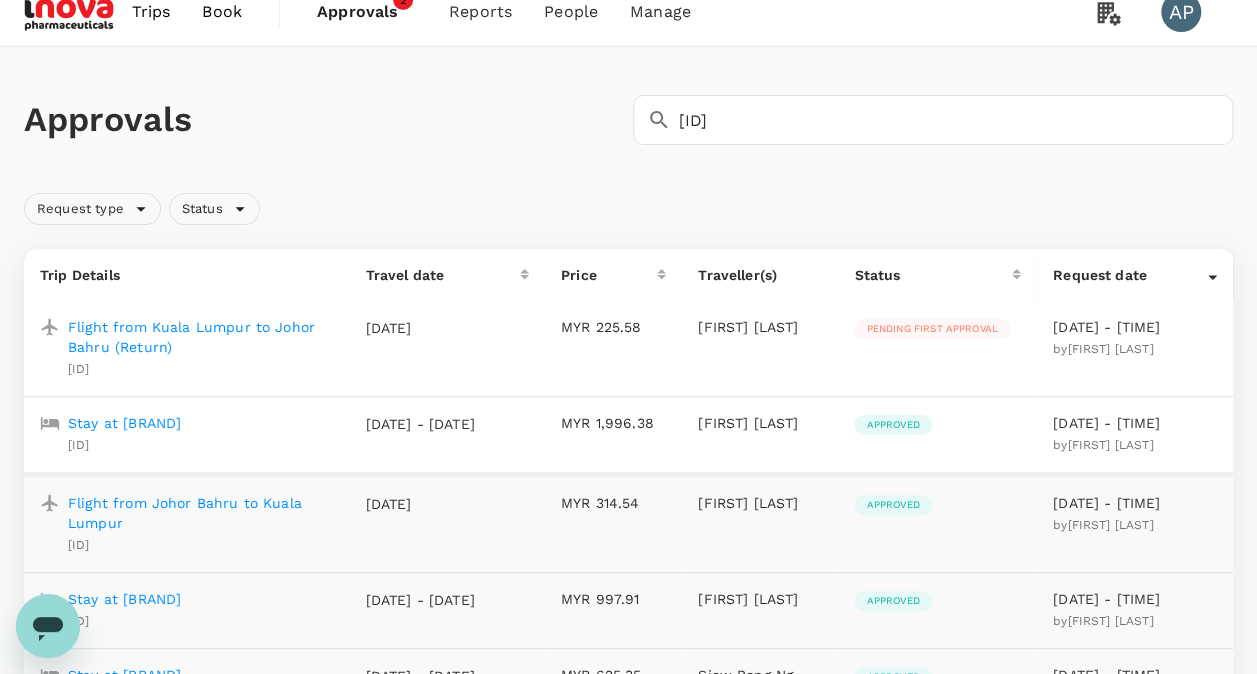 scroll, scrollTop: 0, scrollLeft: 0, axis: both 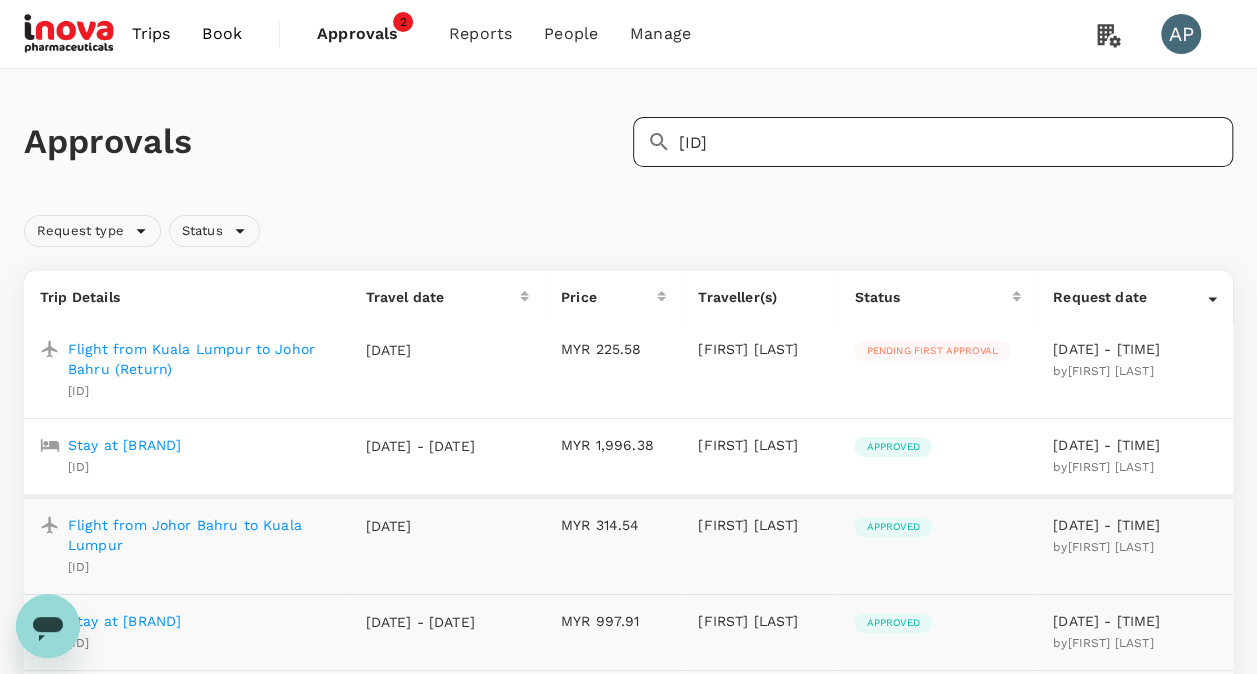 click on "[ID]" at bounding box center (956, 142) 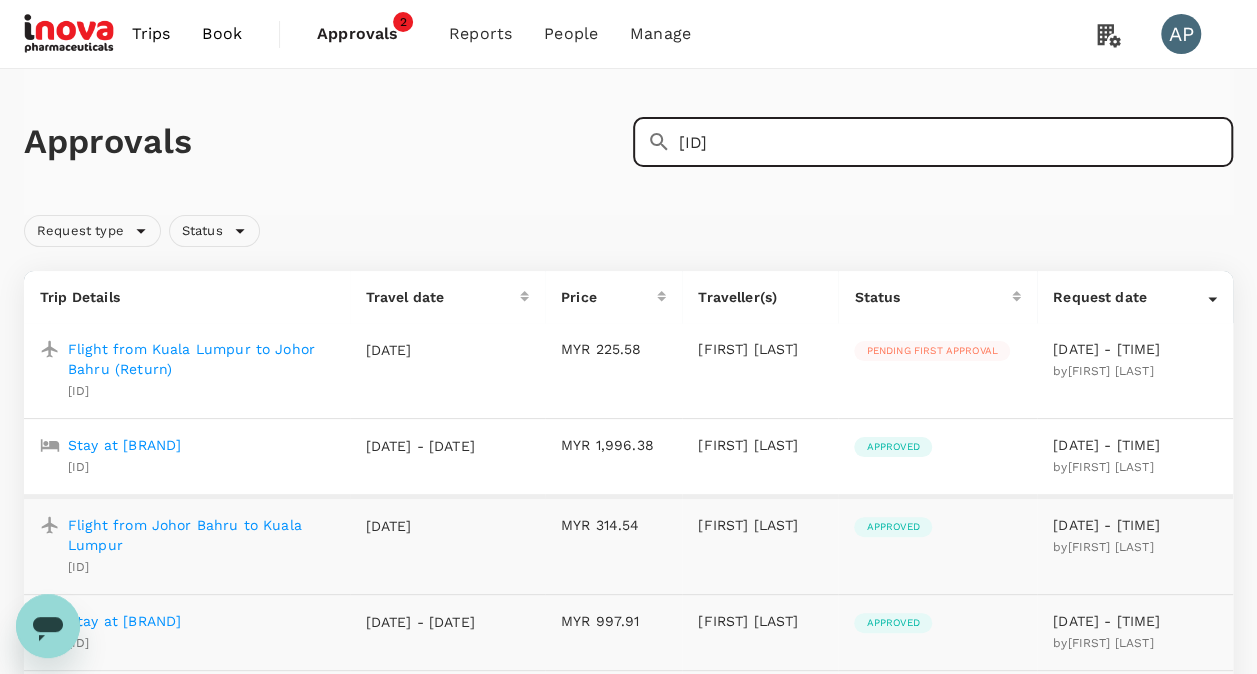 click on "[ID]" at bounding box center [956, 142] 